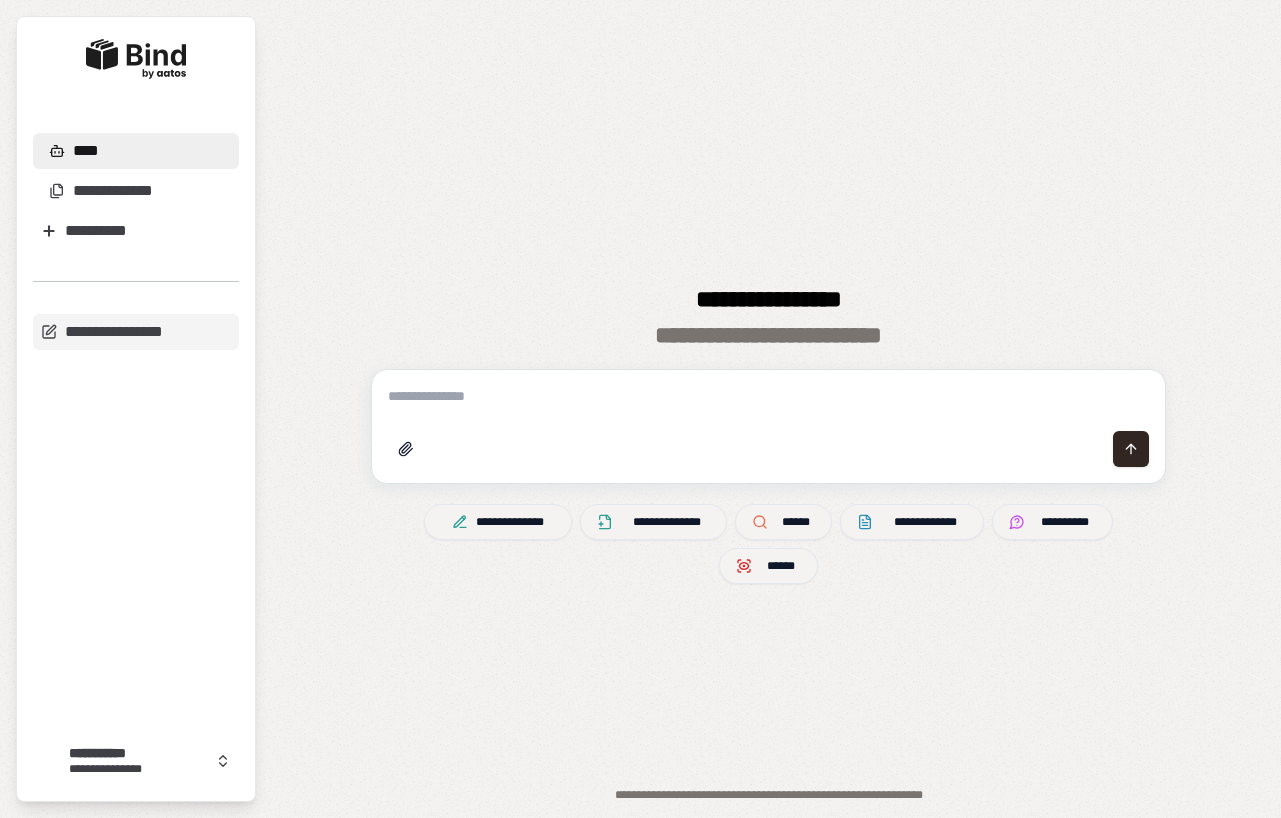 scroll, scrollTop: 0, scrollLeft: 0, axis: both 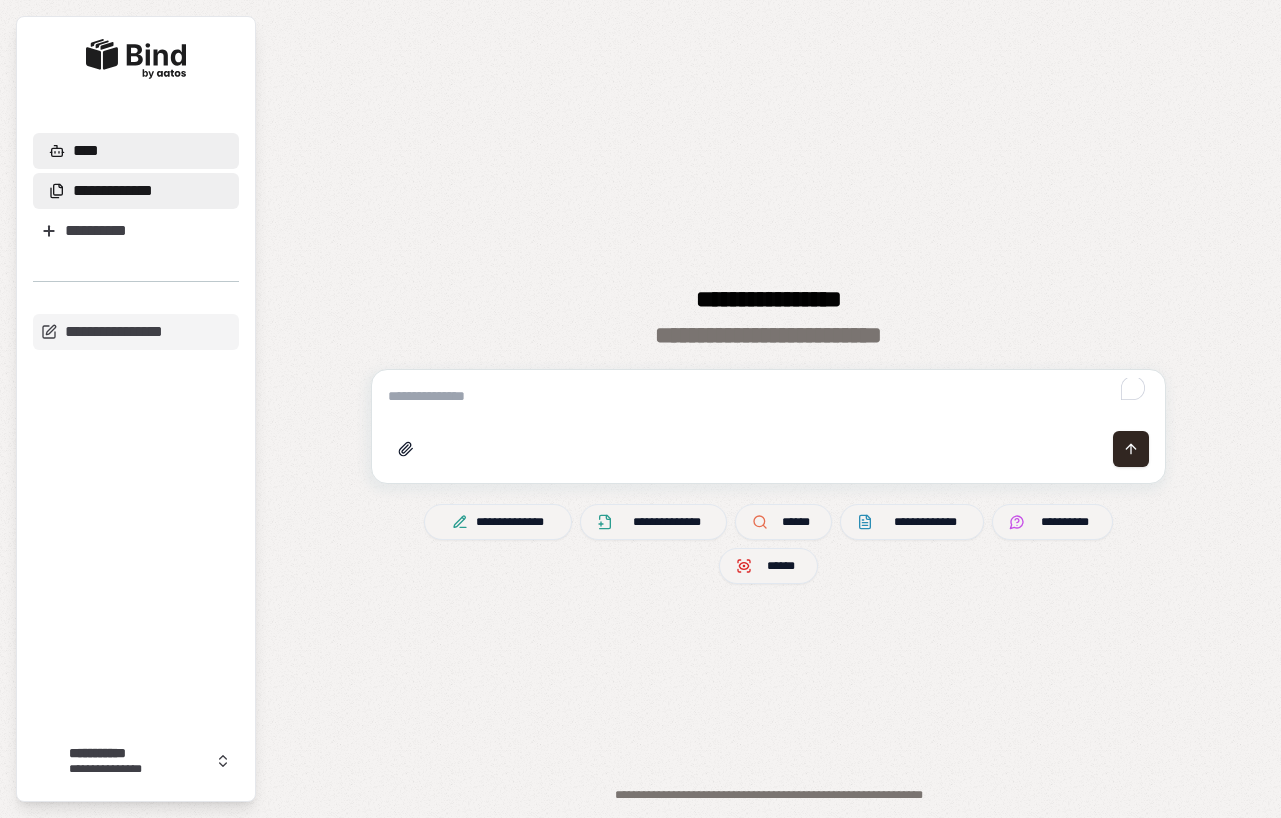 click on "**********" at bounding box center (136, 191) 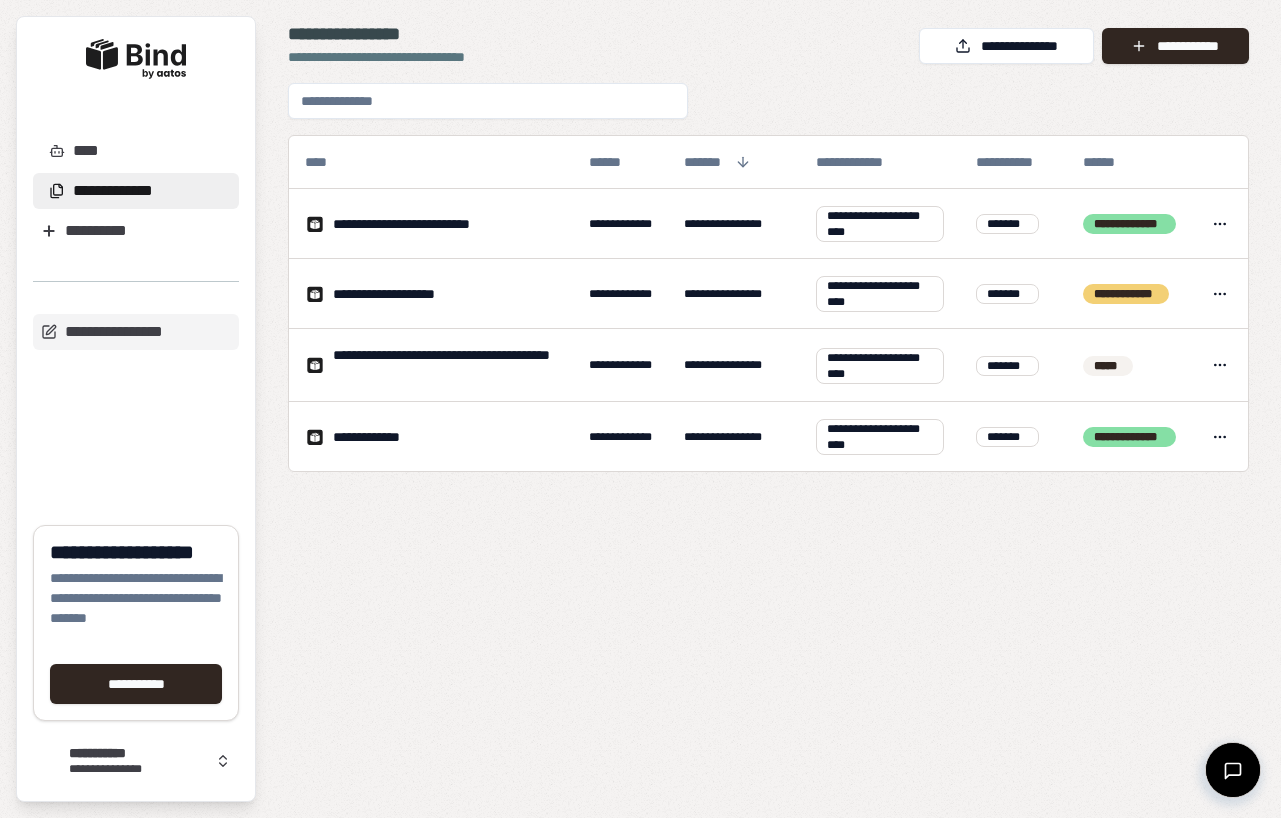click on "**********" at bounding box center [768, 434] 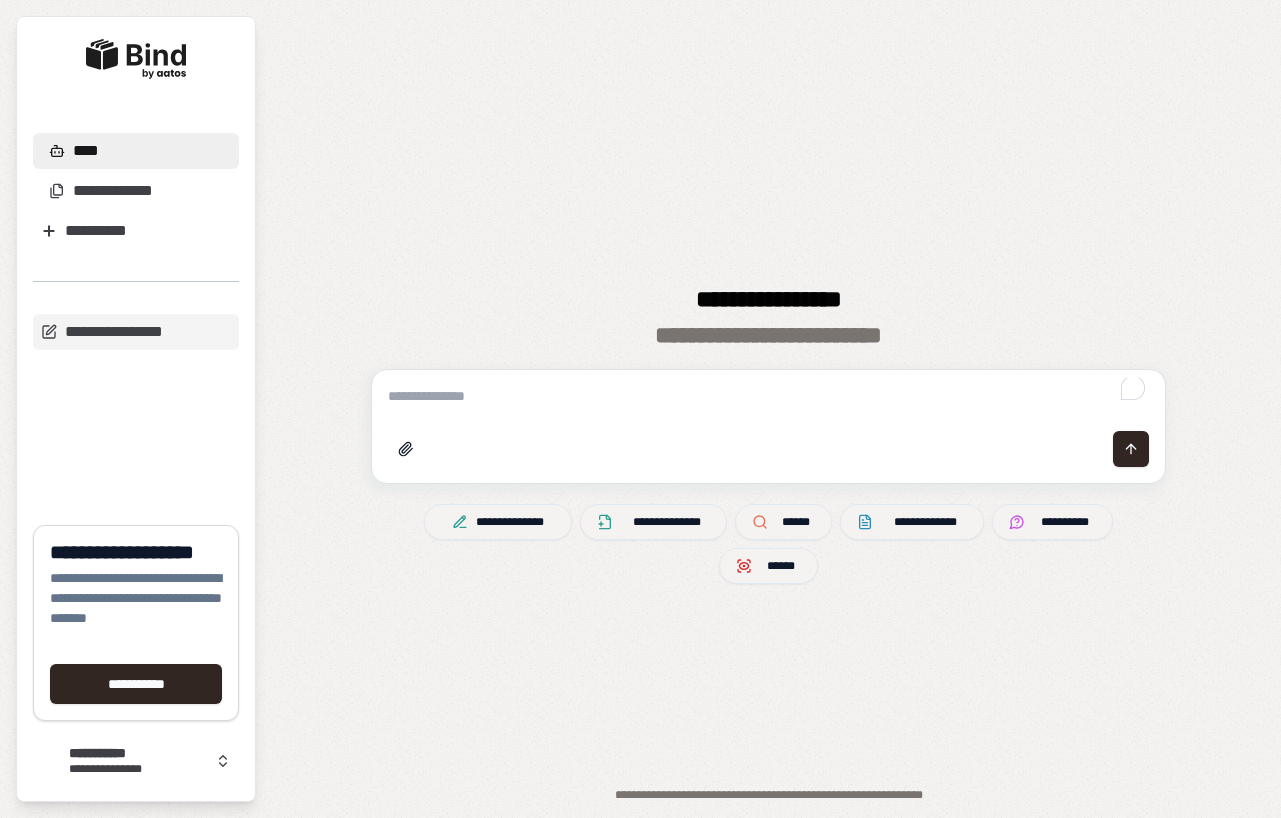 scroll, scrollTop: 0, scrollLeft: 0, axis: both 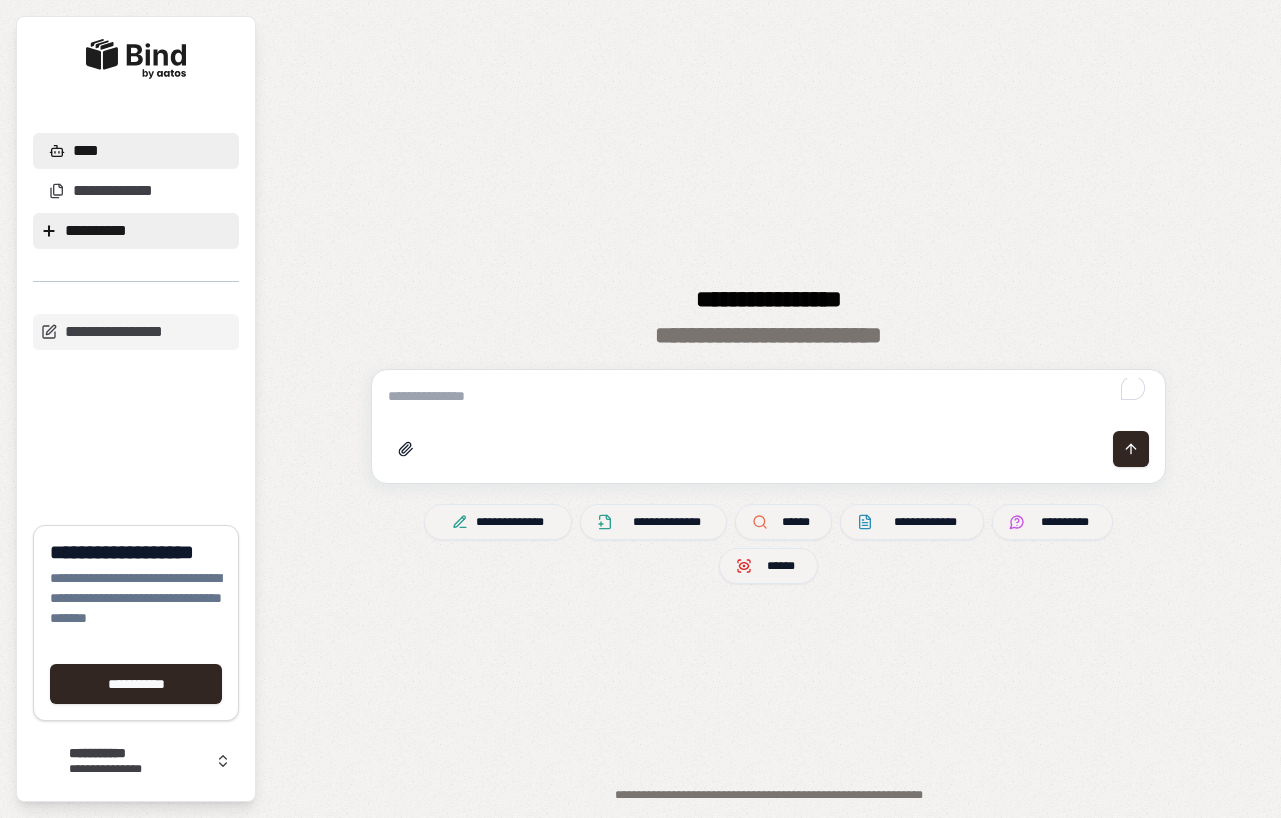 click on "**********" at bounding box center (136, 231) 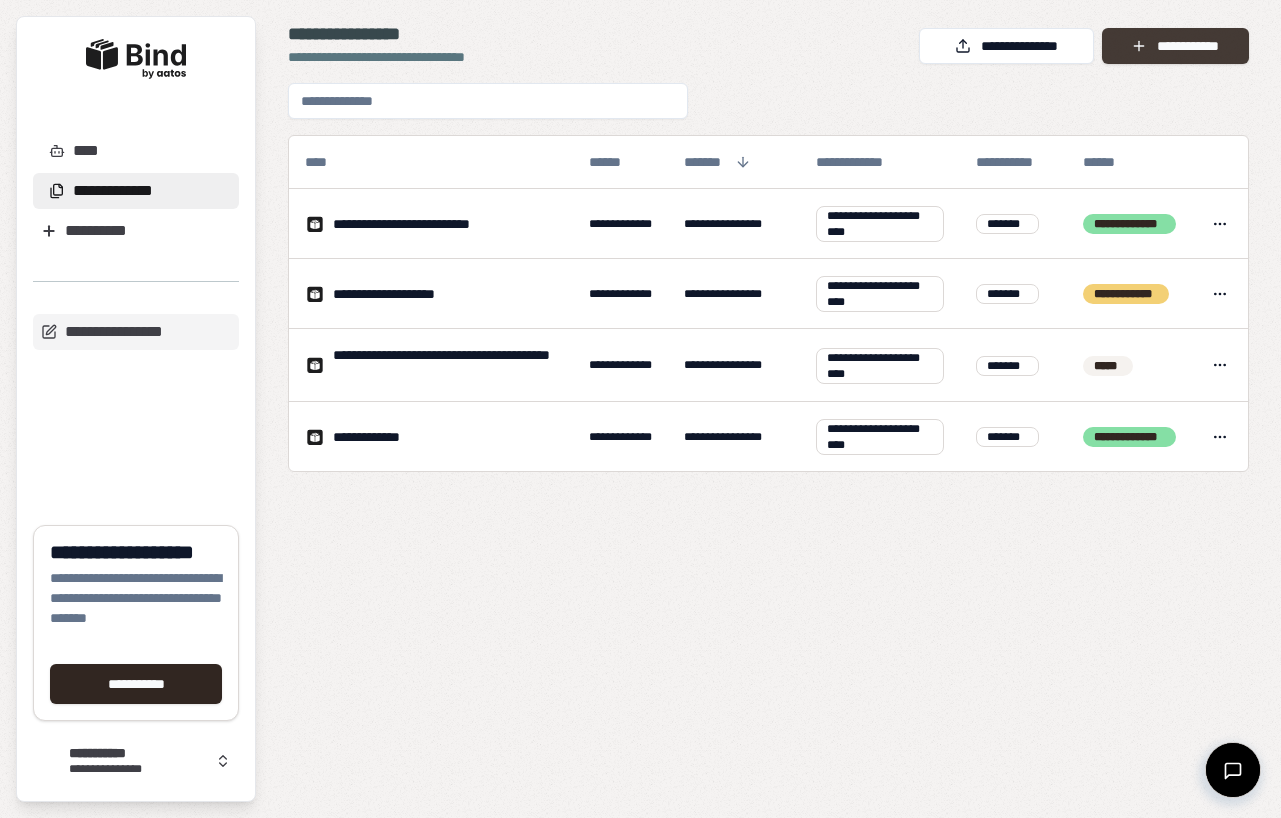 click on "**********" at bounding box center (1175, 46) 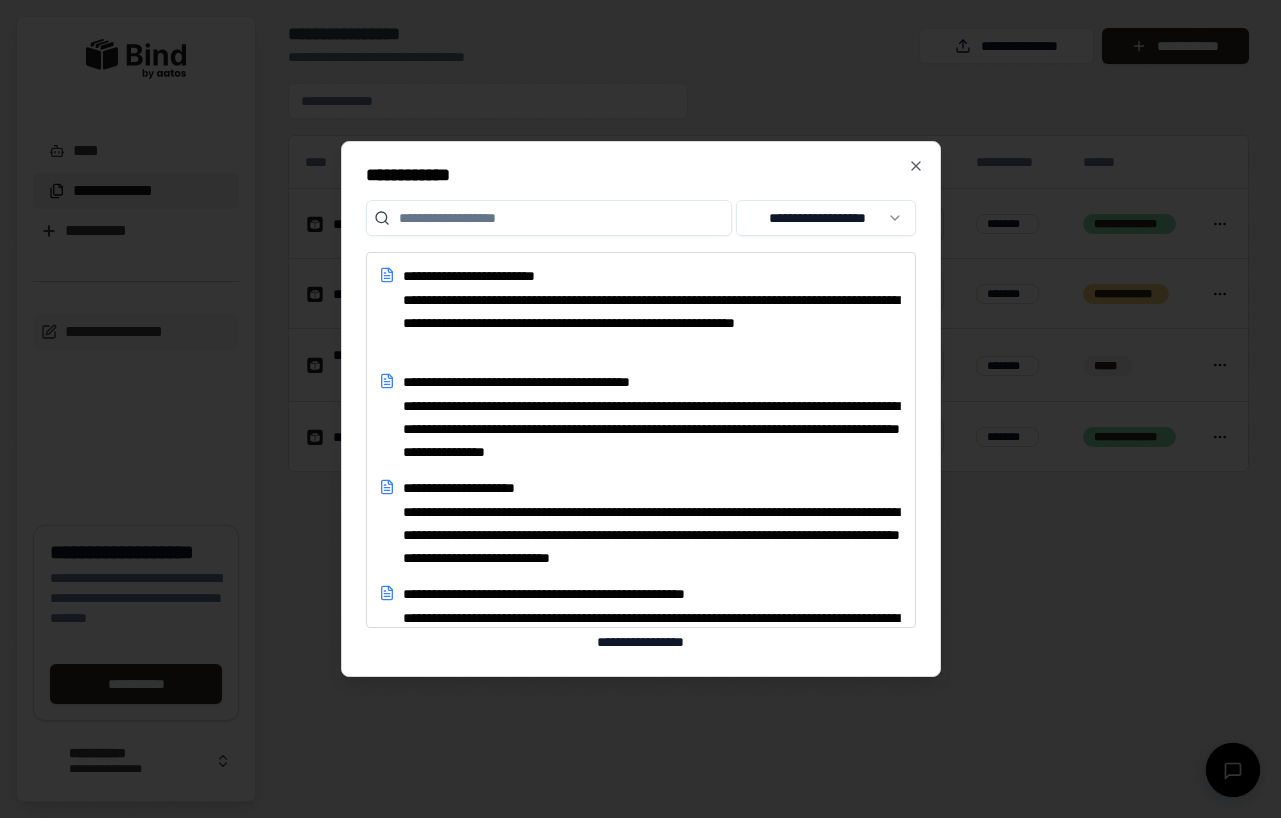click on "**********" at bounding box center [641, 409] 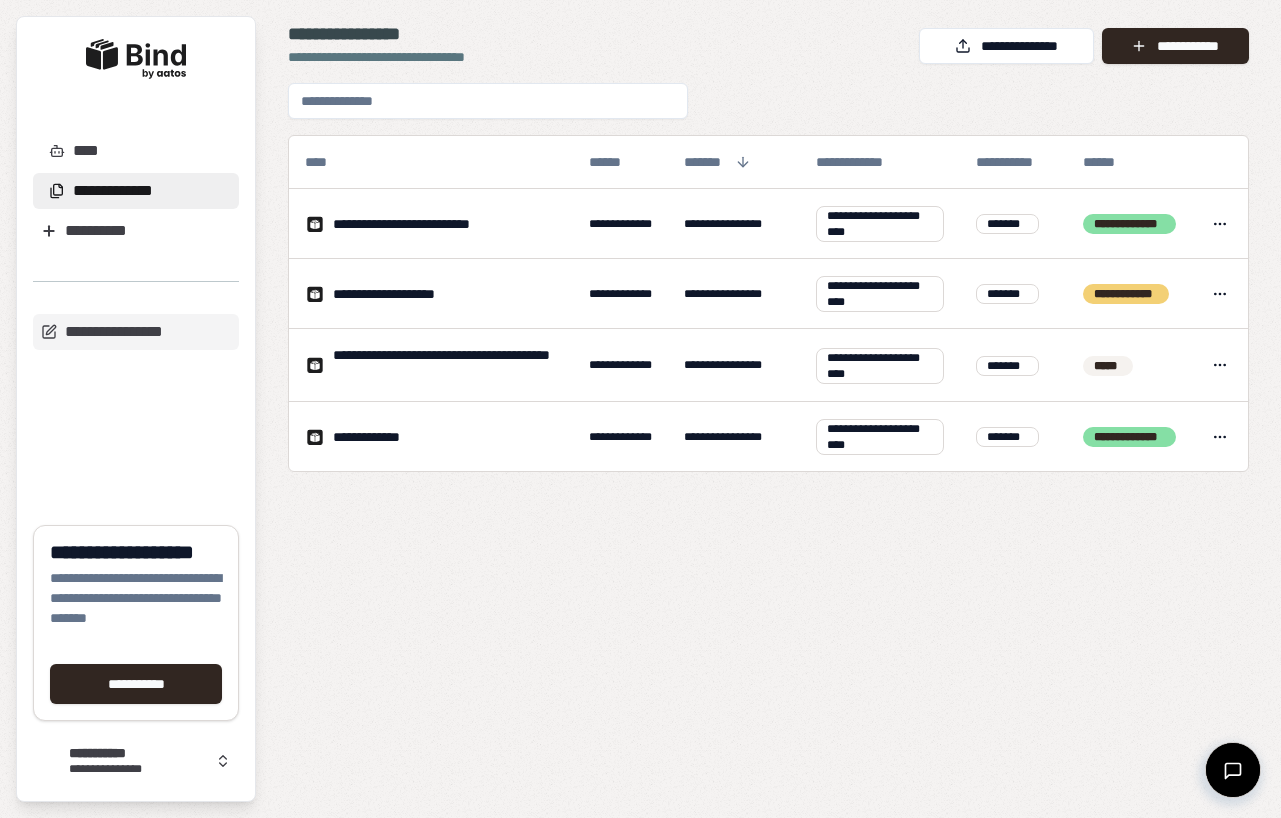 click on "**********" at bounding box center (1006, 46) 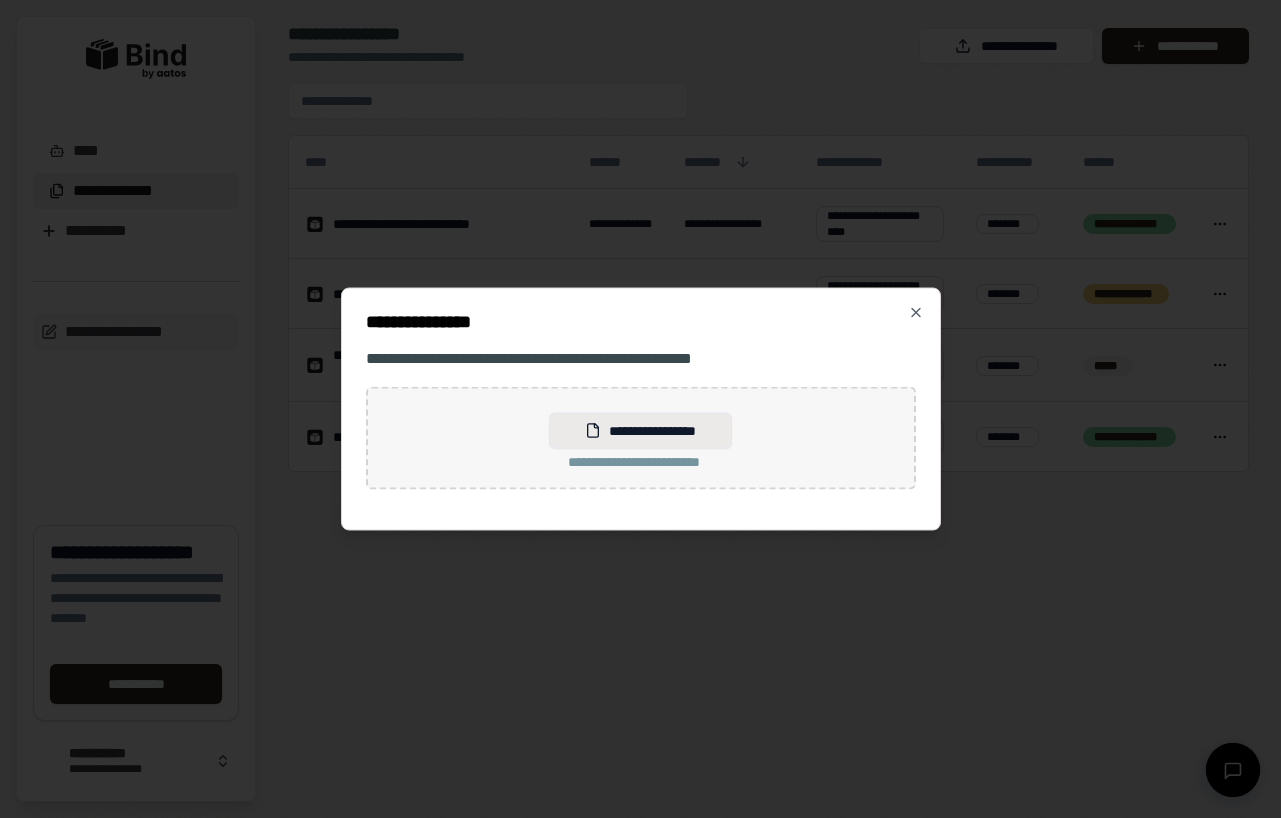 click on "**********" at bounding box center (640, 431) 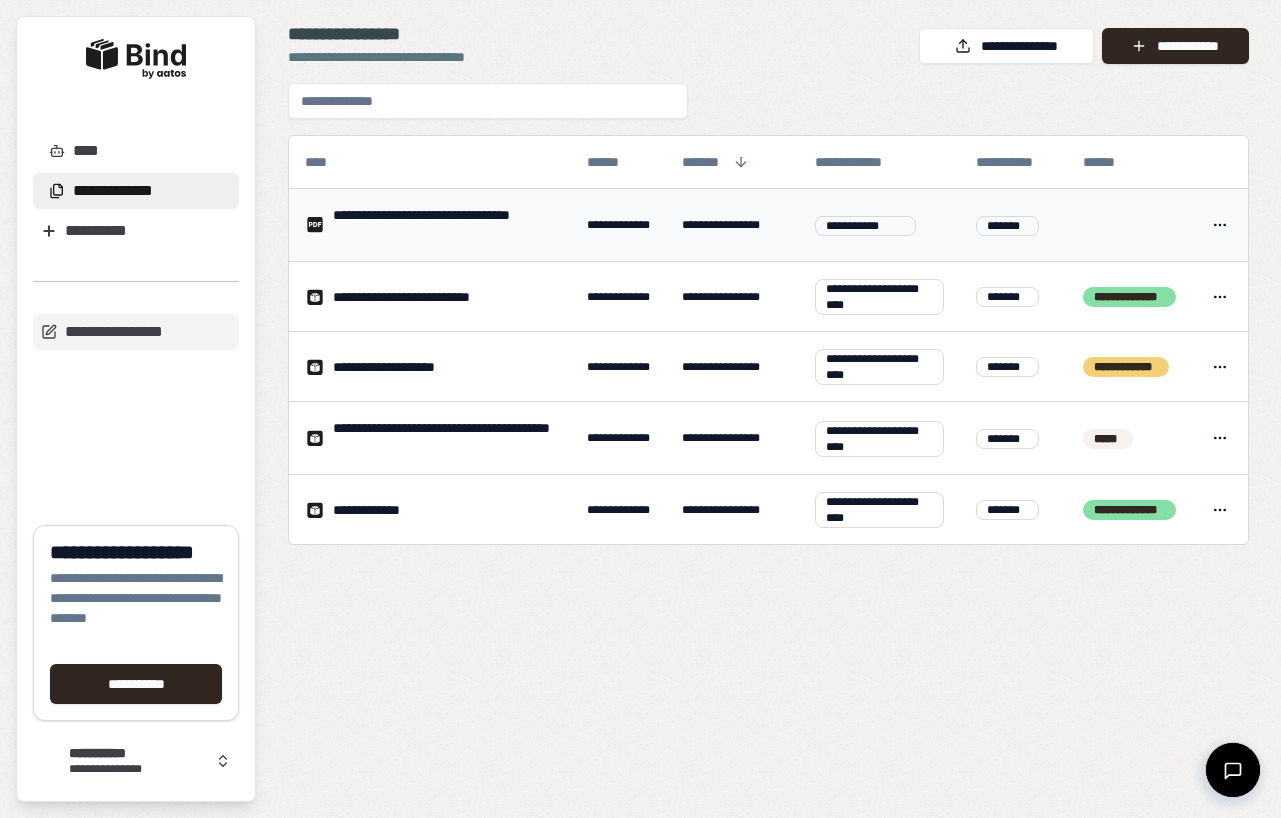 click on "**********" at bounding box center (444, 225) 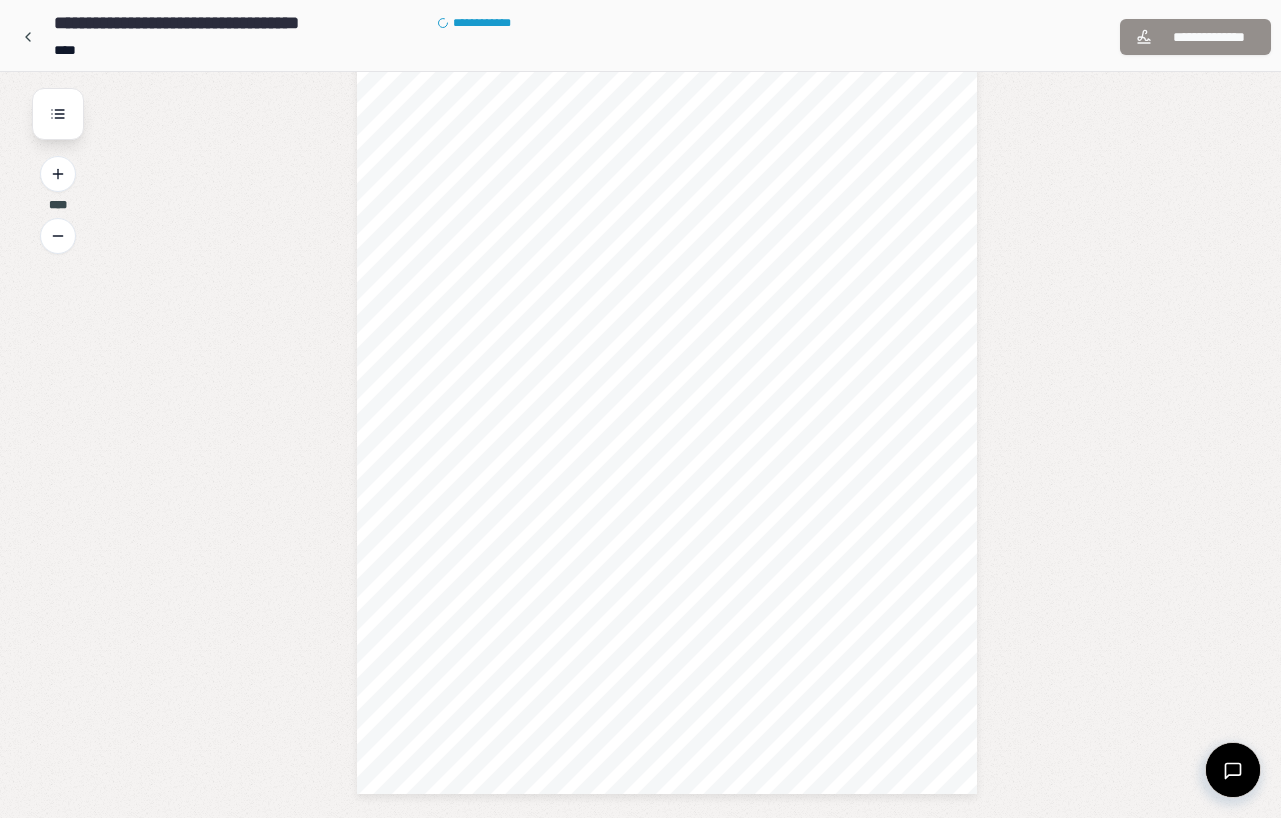 scroll, scrollTop: 1935, scrollLeft: 0, axis: vertical 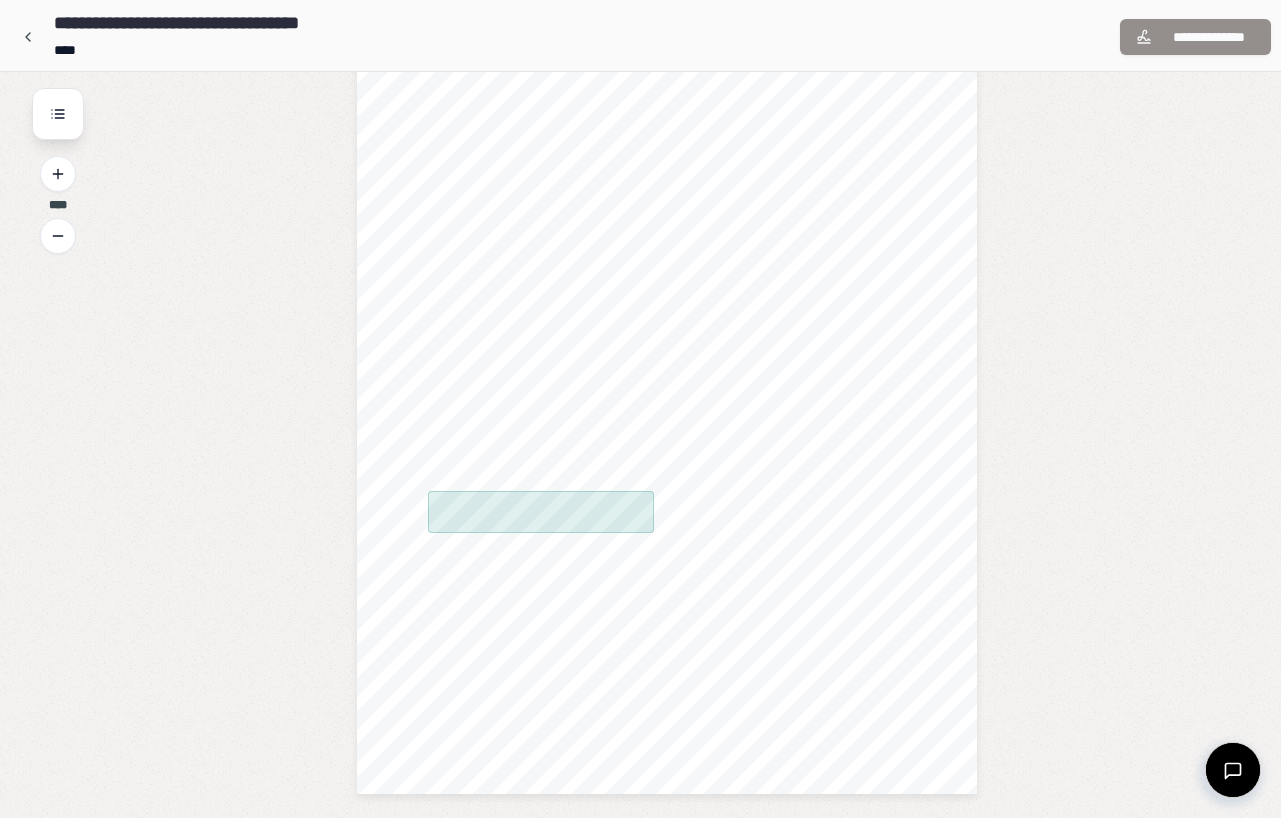 click at bounding box center [541, 512] 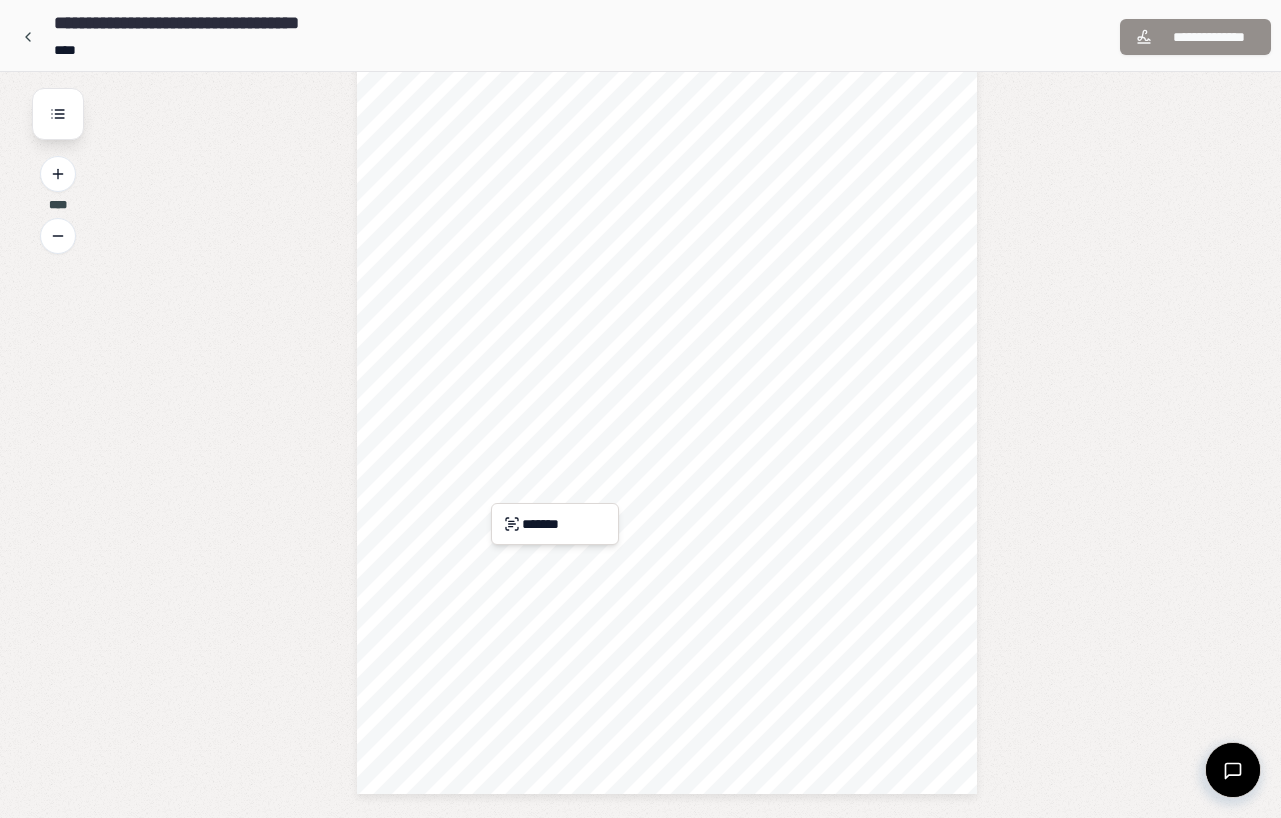 click on "**********" at bounding box center (640, -559) 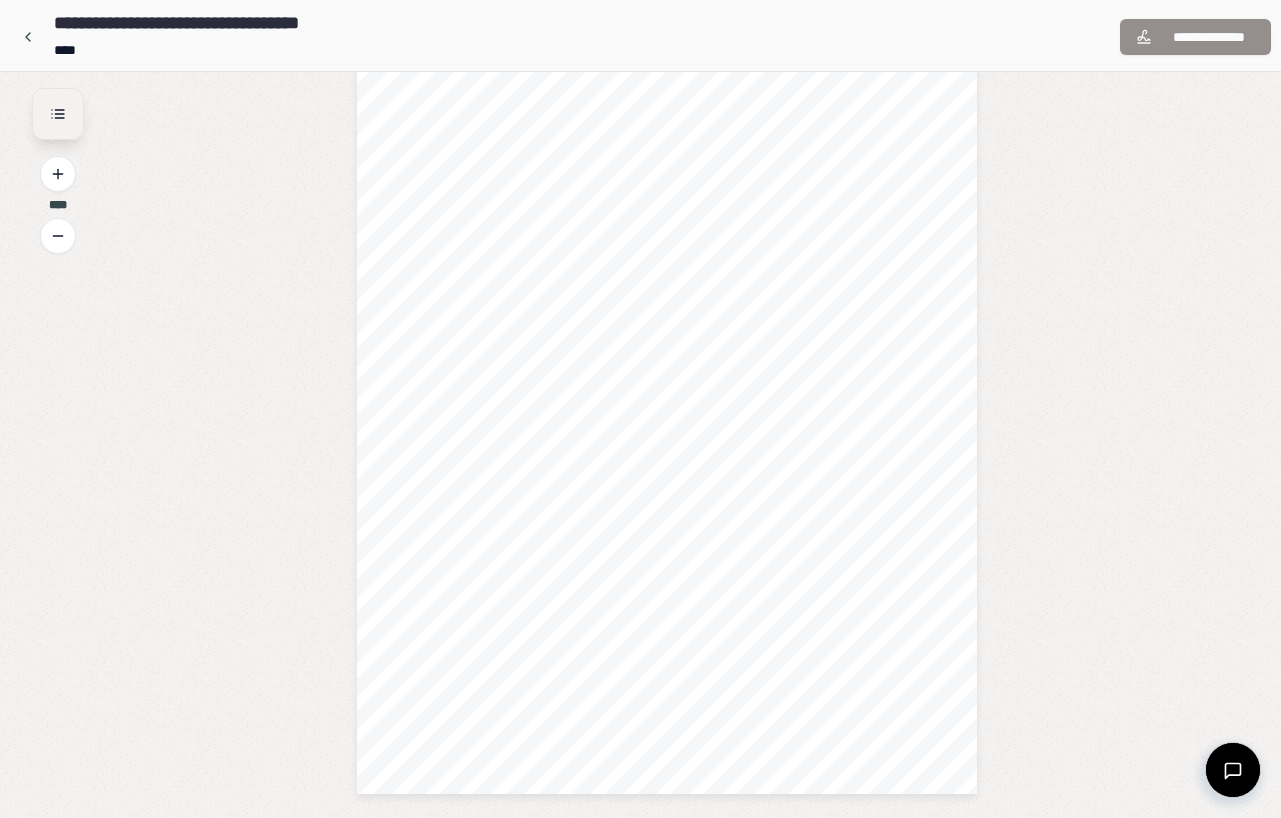 click at bounding box center [58, 114] 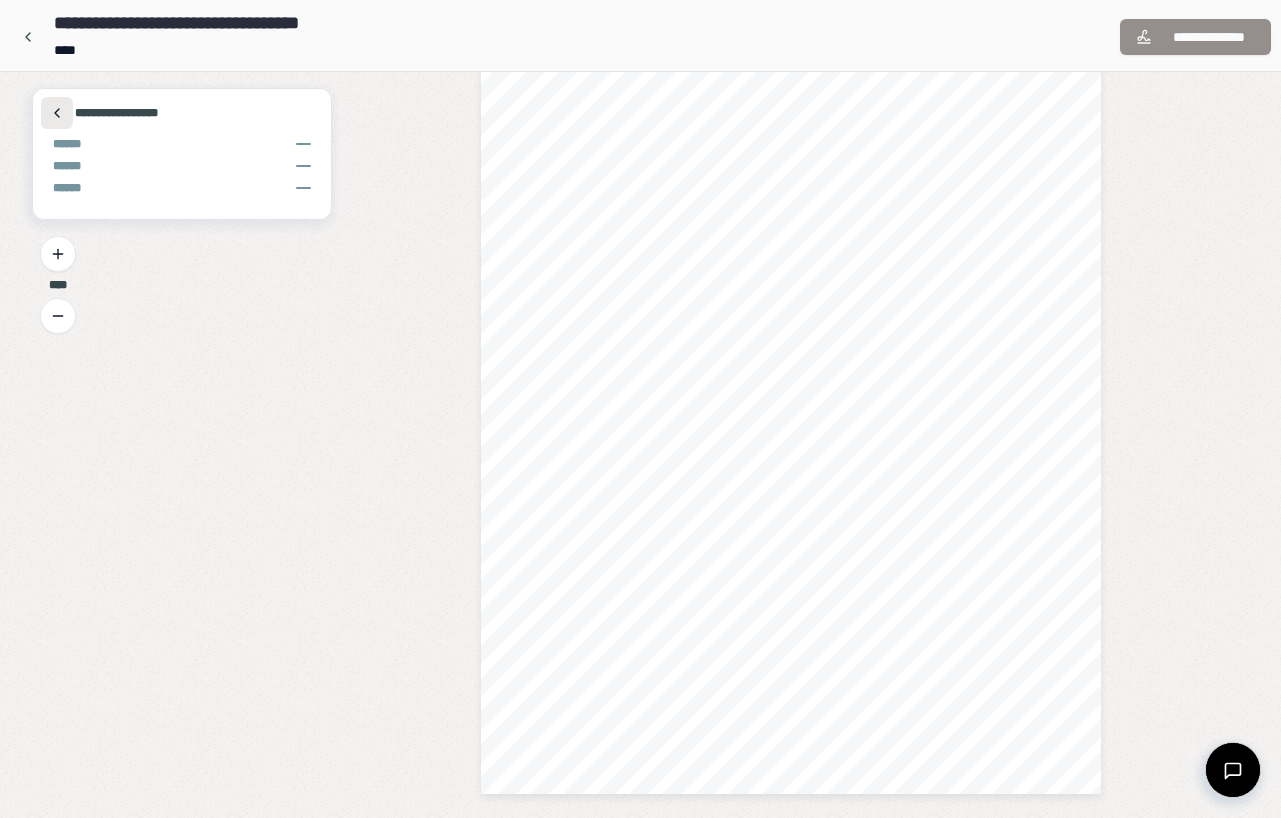 click at bounding box center [57, 113] 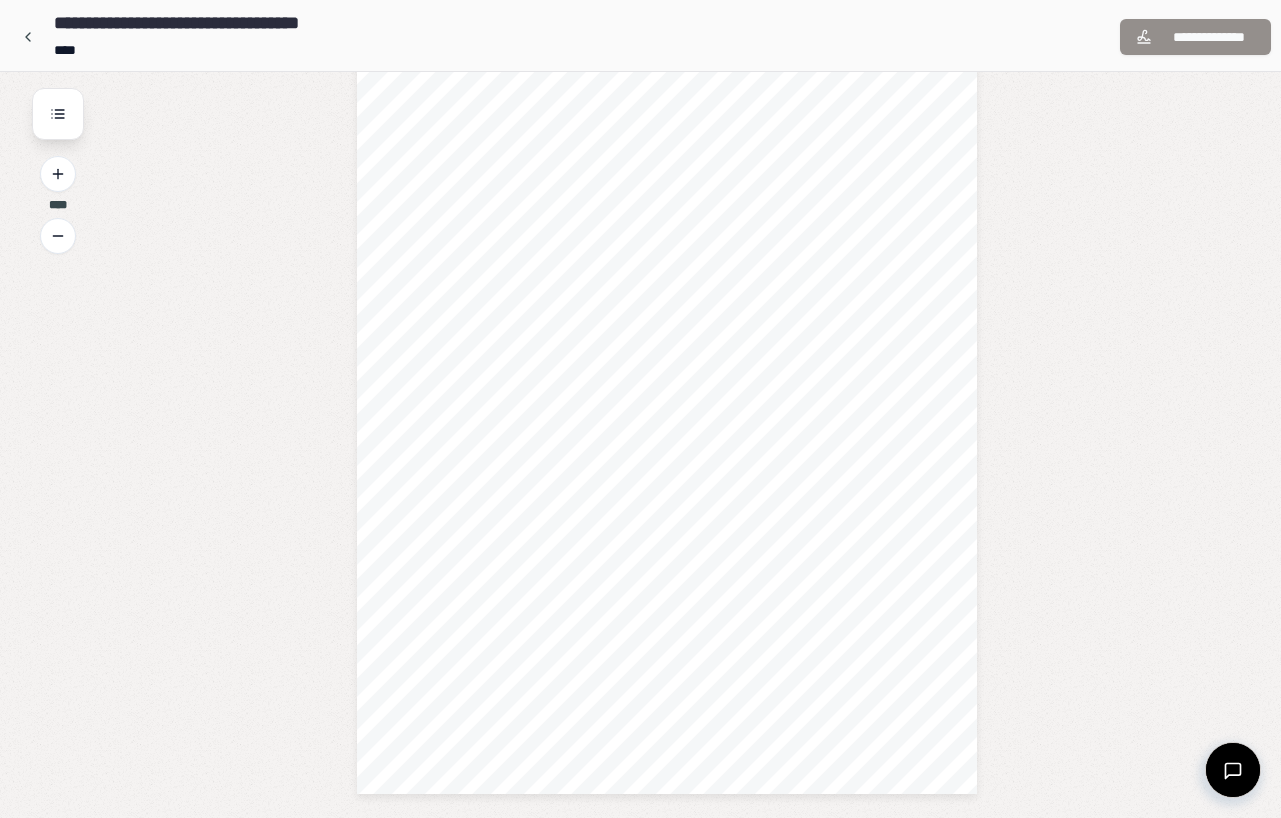 click on "**********" at bounding box center (222, 37) 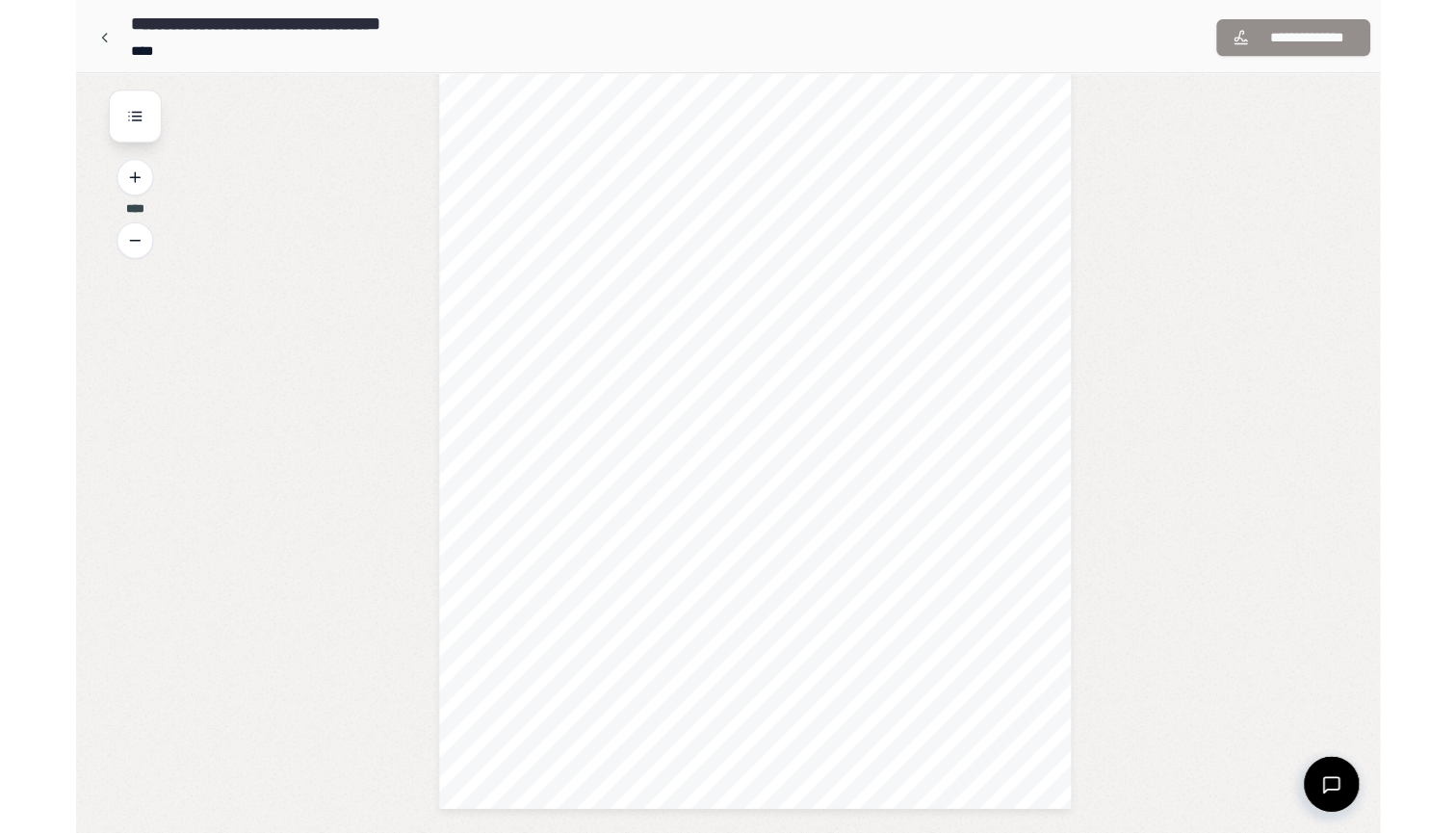 scroll, scrollTop: 1818, scrollLeft: 0, axis: vertical 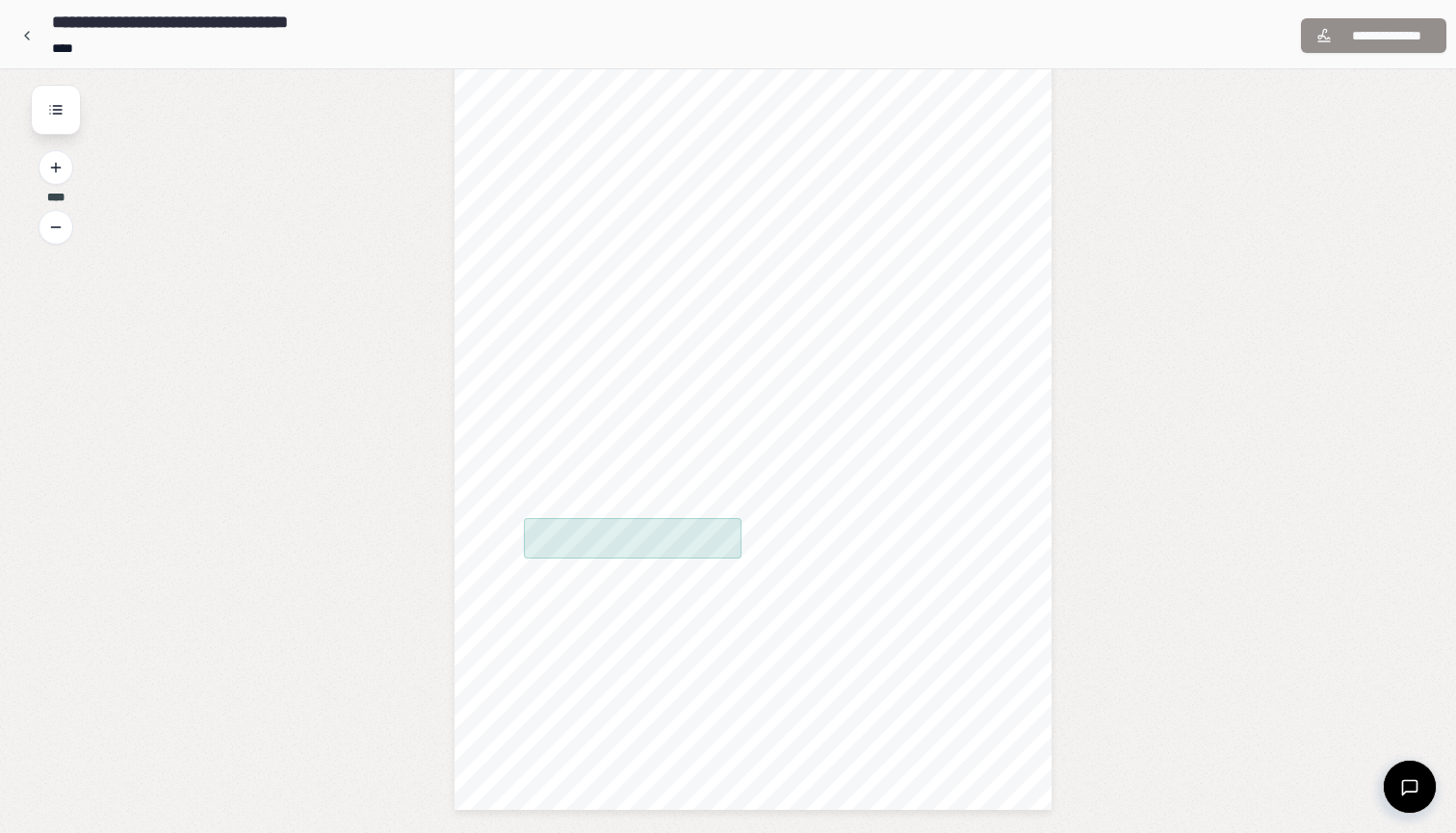 click at bounding box center (633, 538) 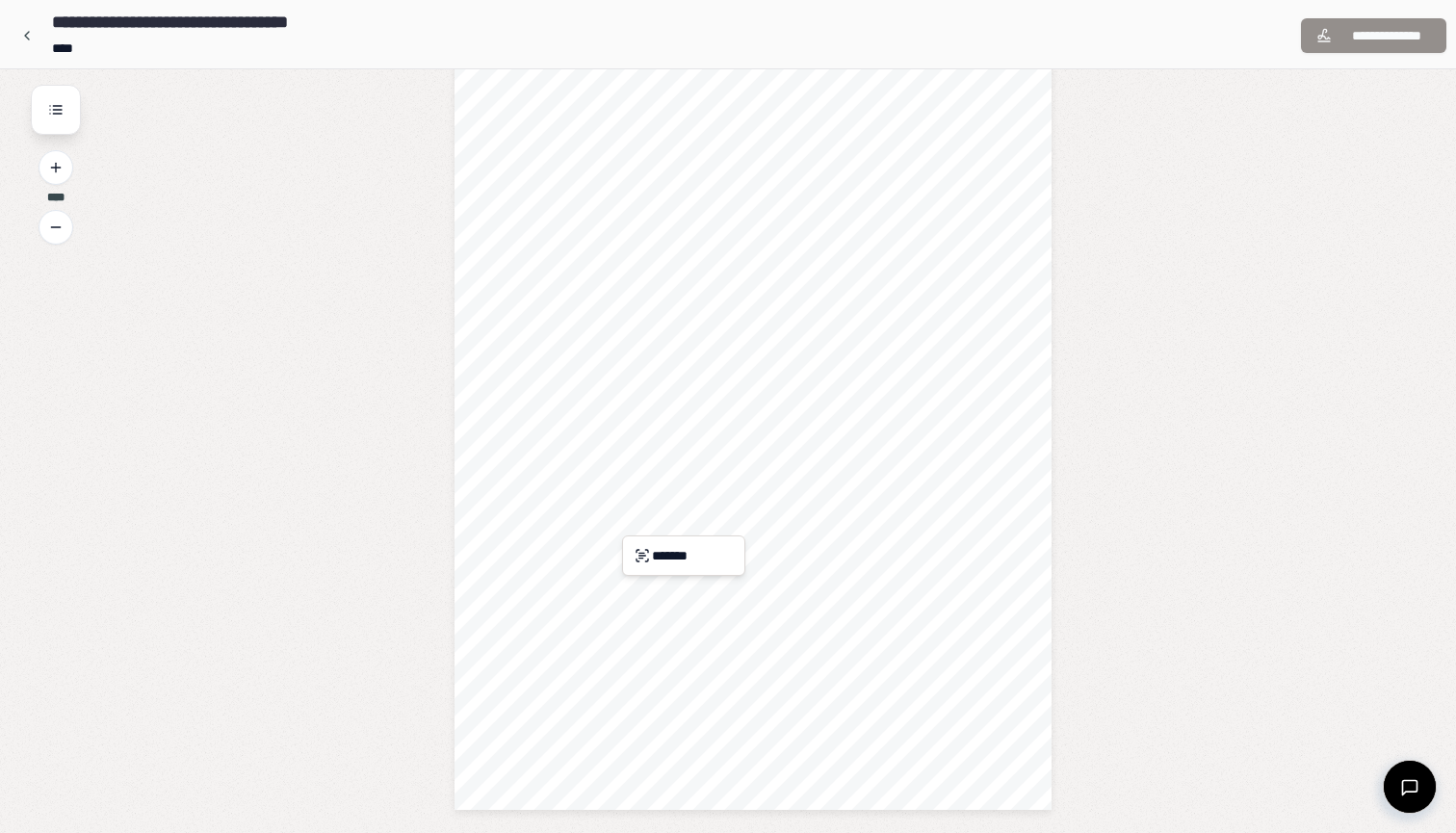 click on "**********" at bounding box center [753, -466] 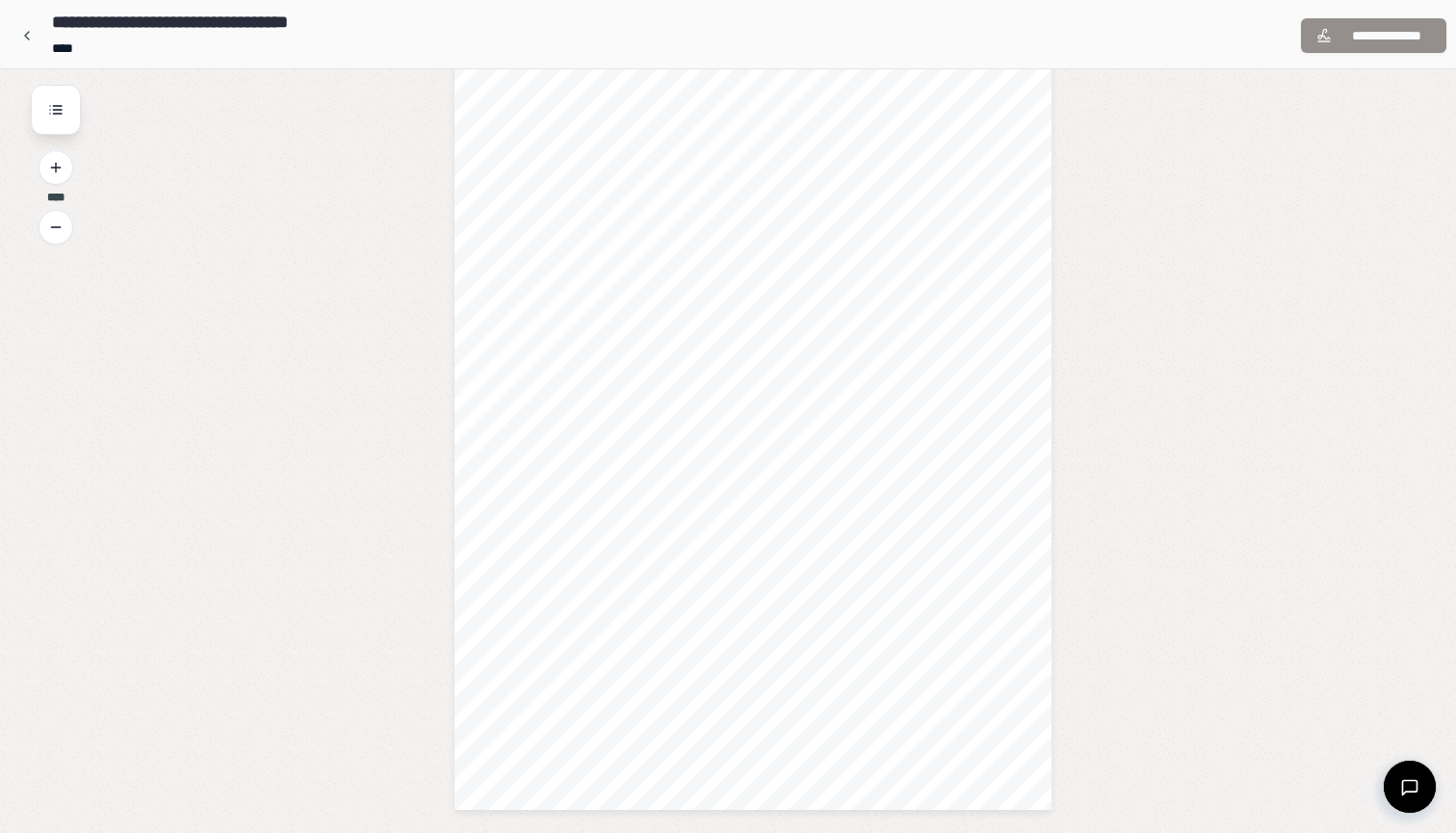 click on "**********" at bounding box center (728, 36) 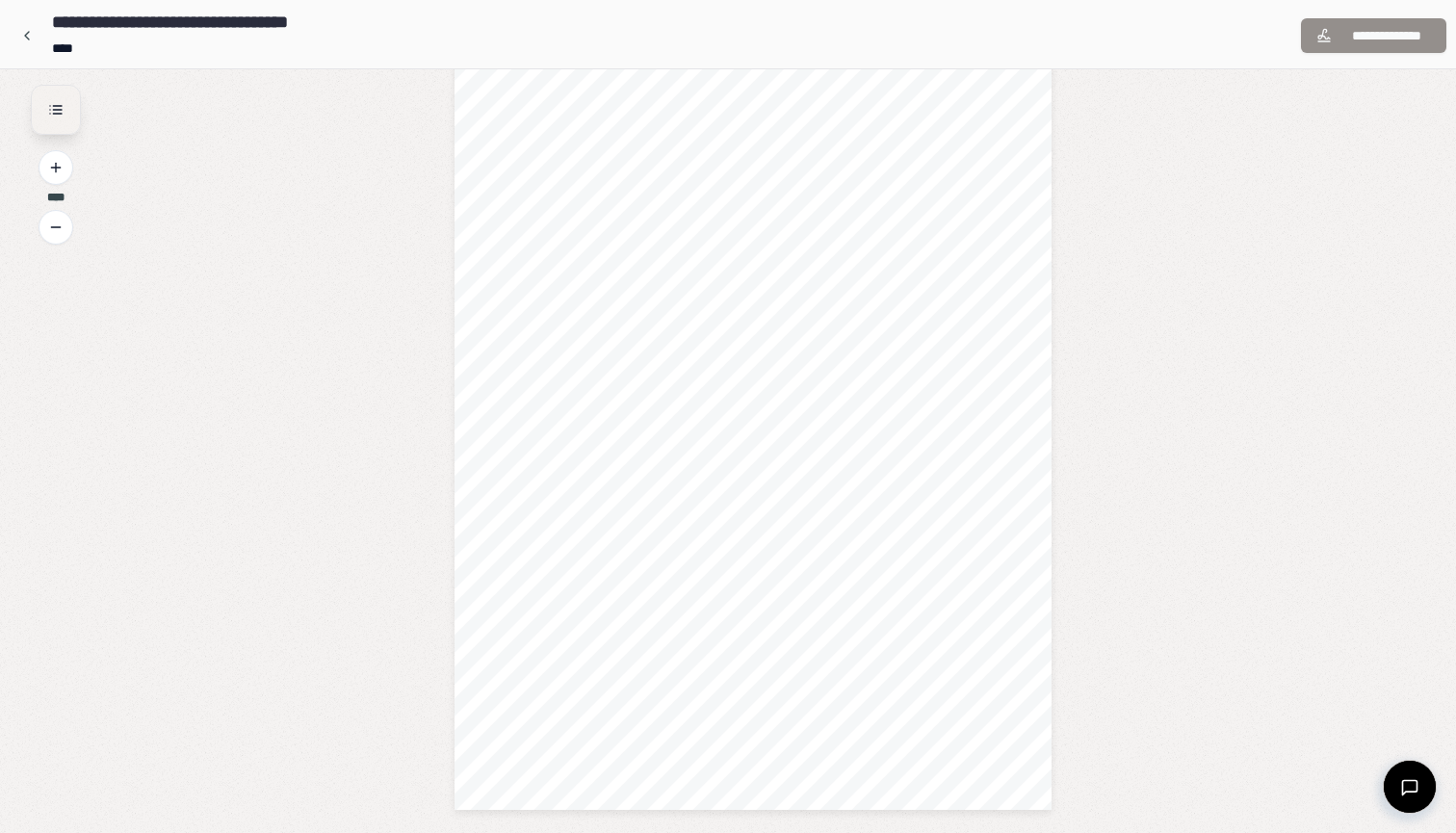 click at bounding box center (56, 110) 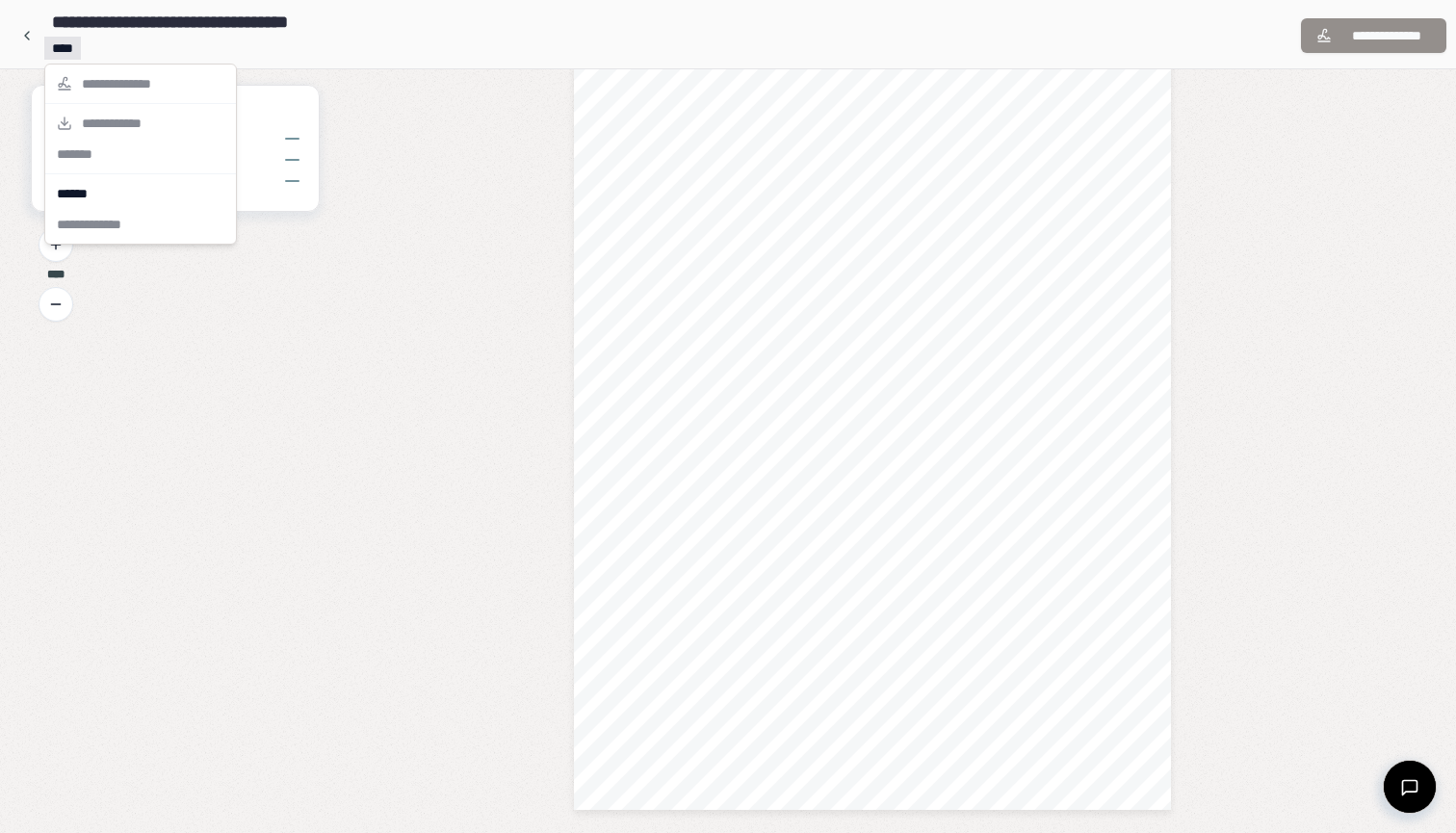 click on "**********" at bounding box center [728, -493] 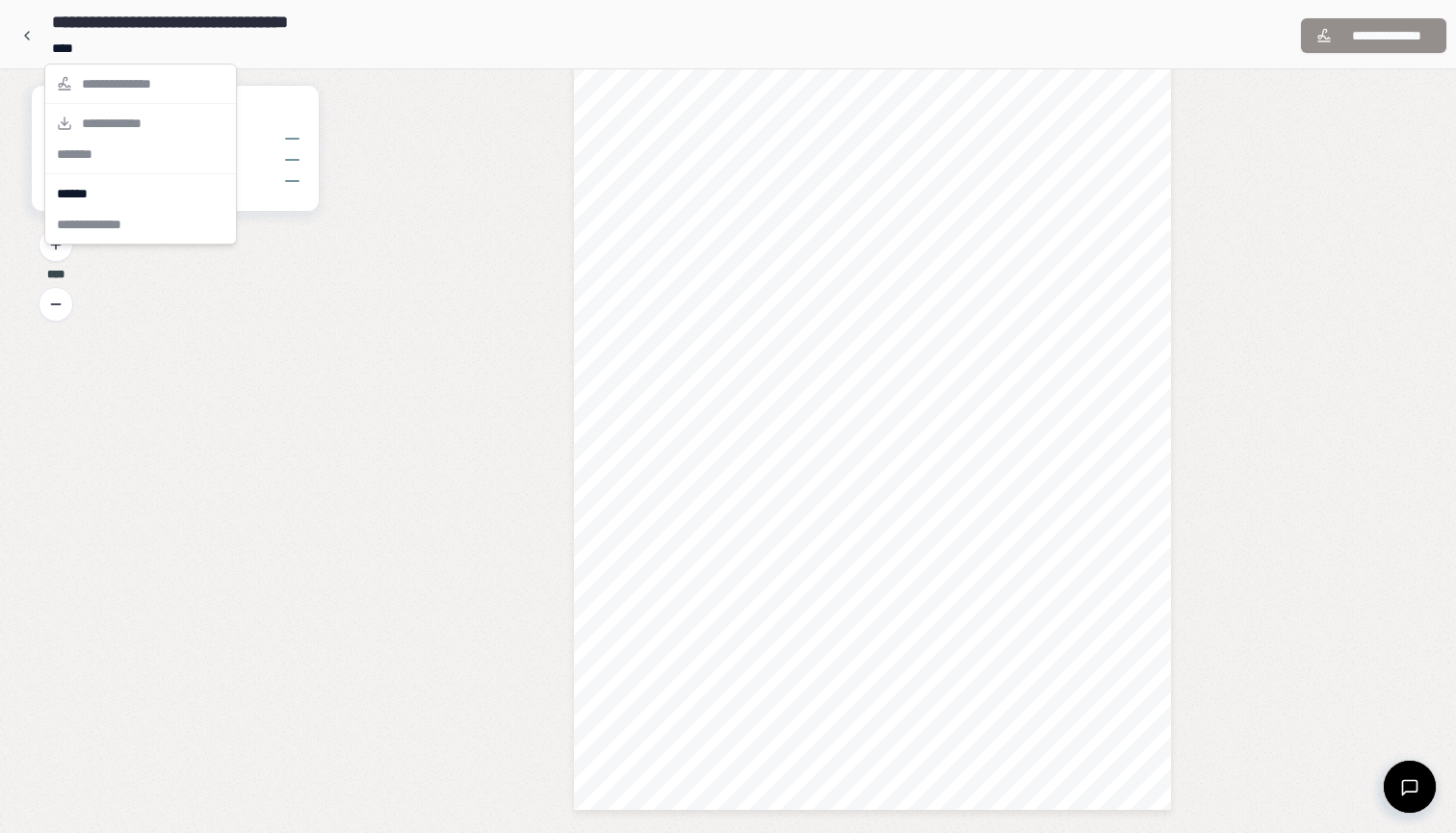 click on "**********" at bounding box center [728, -493] 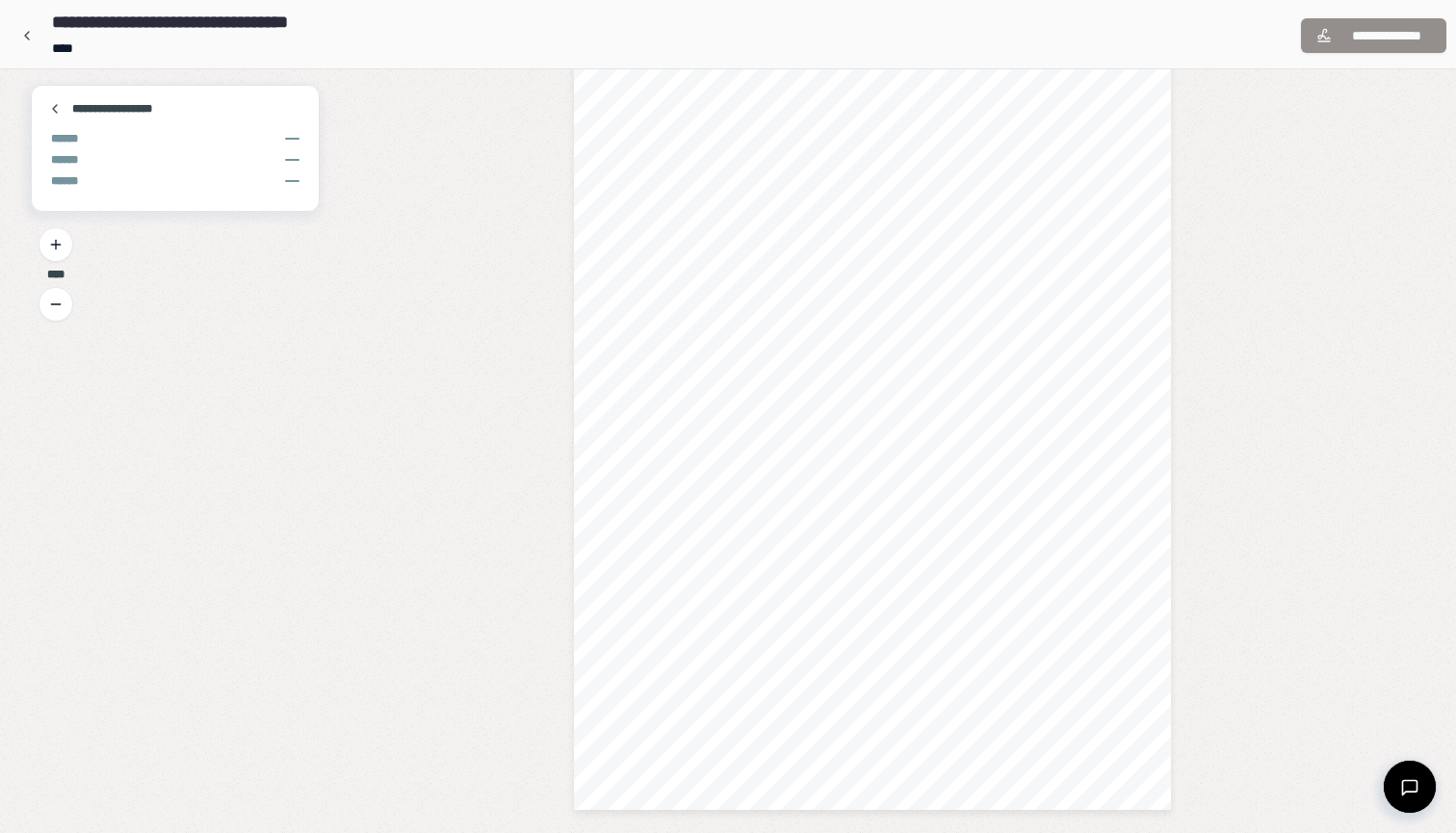 scroll, scrollTop: 1818, scrollLeft: 0, axis: vertical 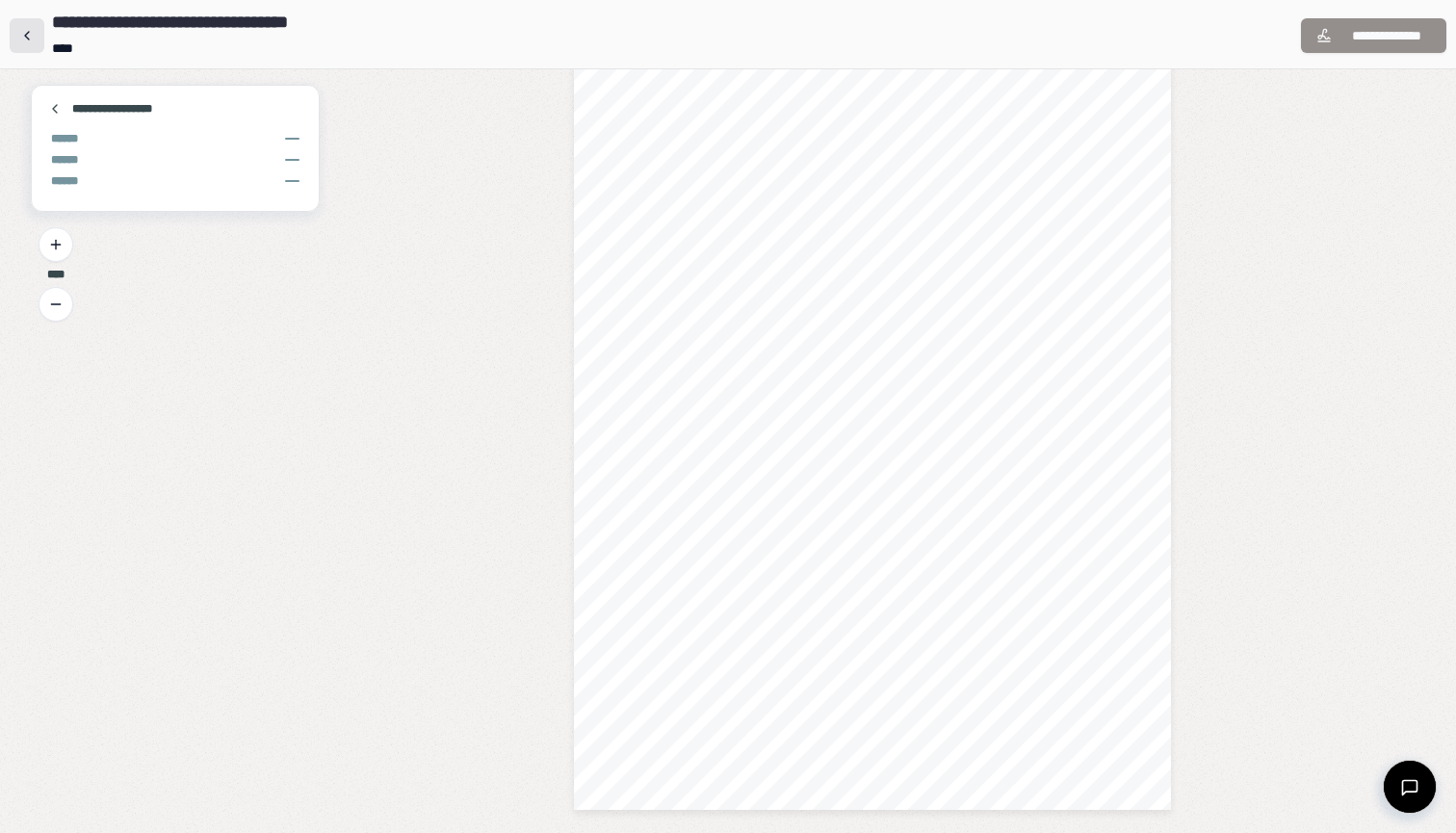 click at bounding box center [27, 36] 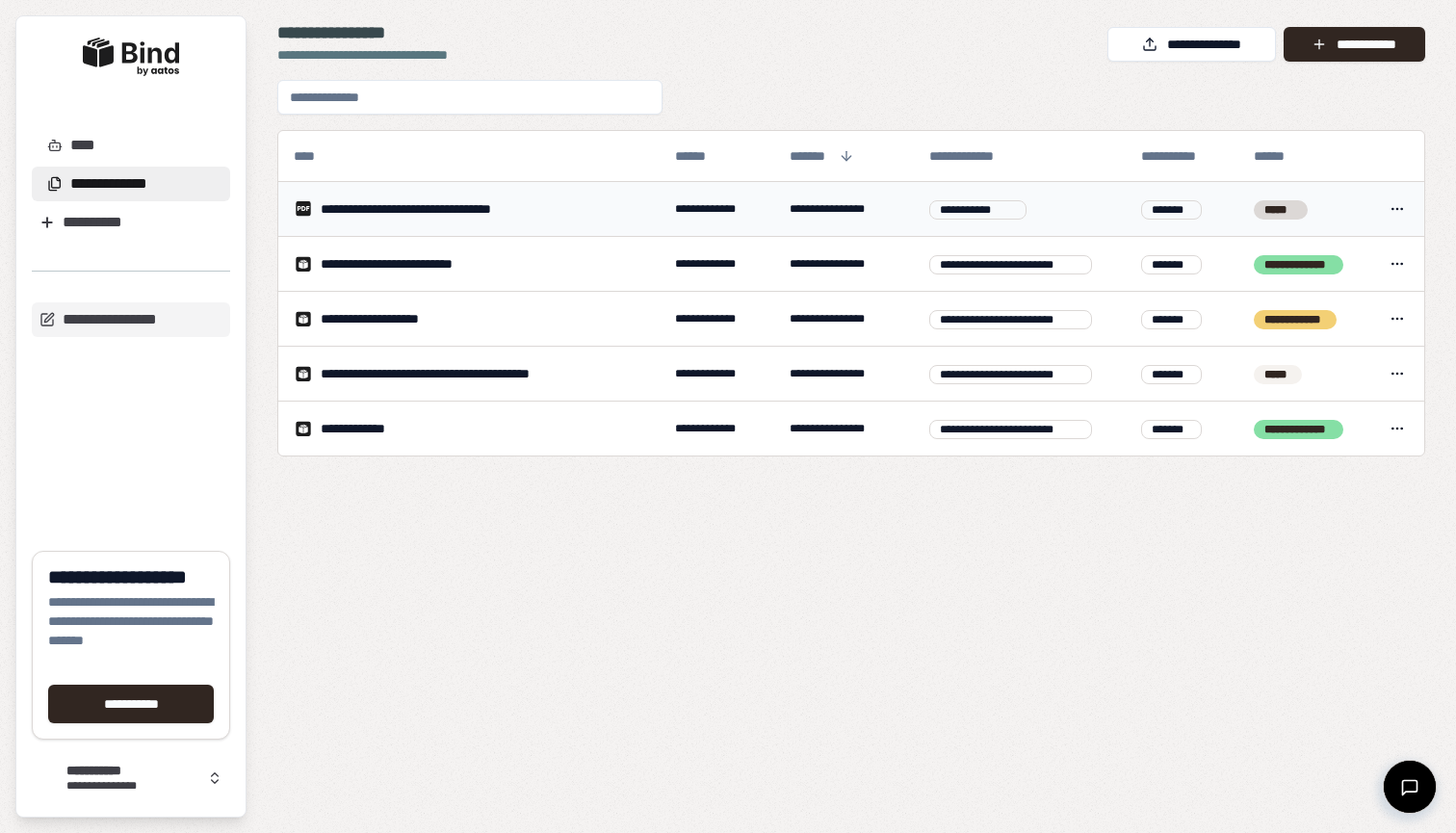click on "**********" at bounding box center [728, 416] 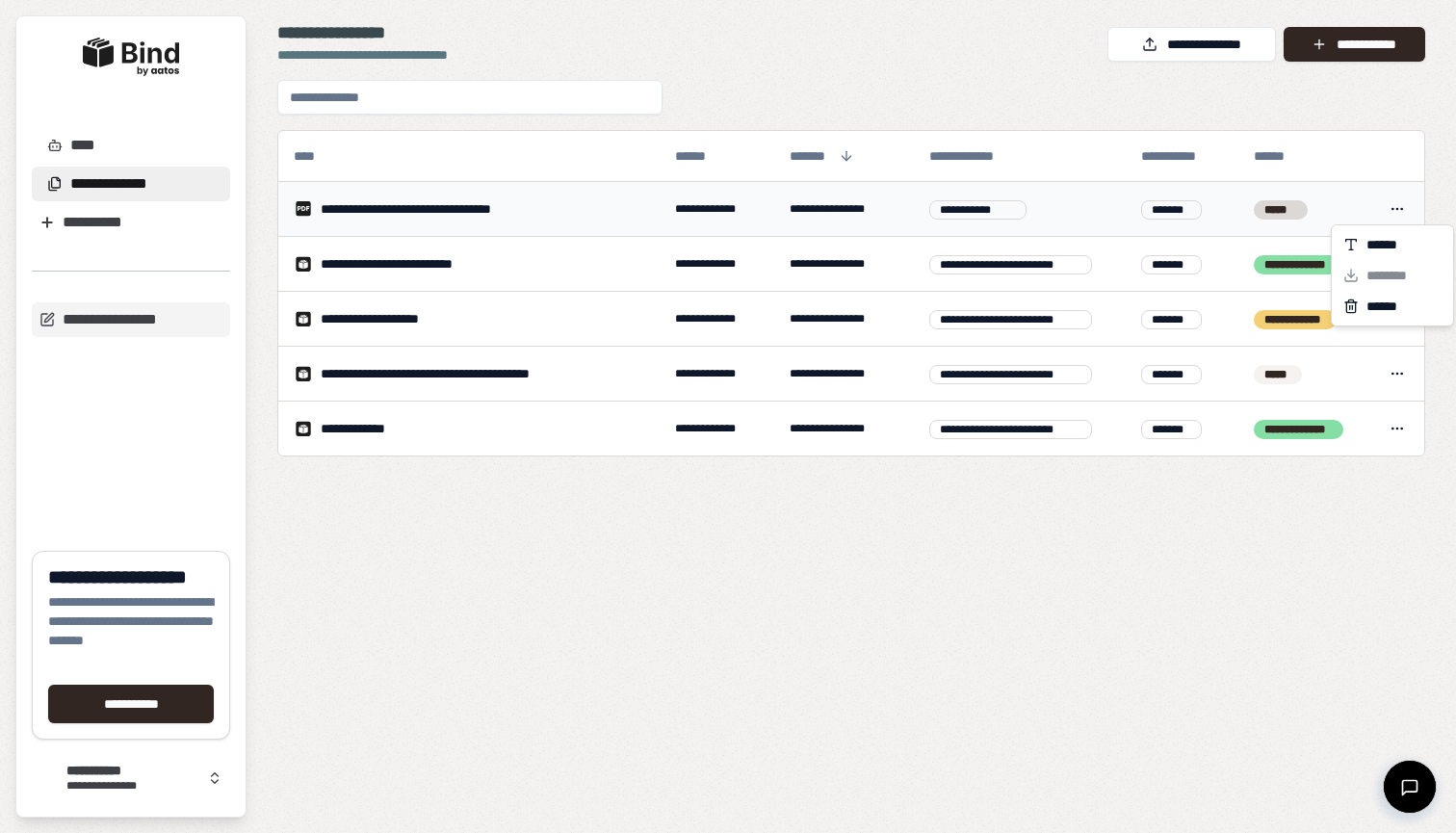 click on "**********" at bounding box center [728, 416] 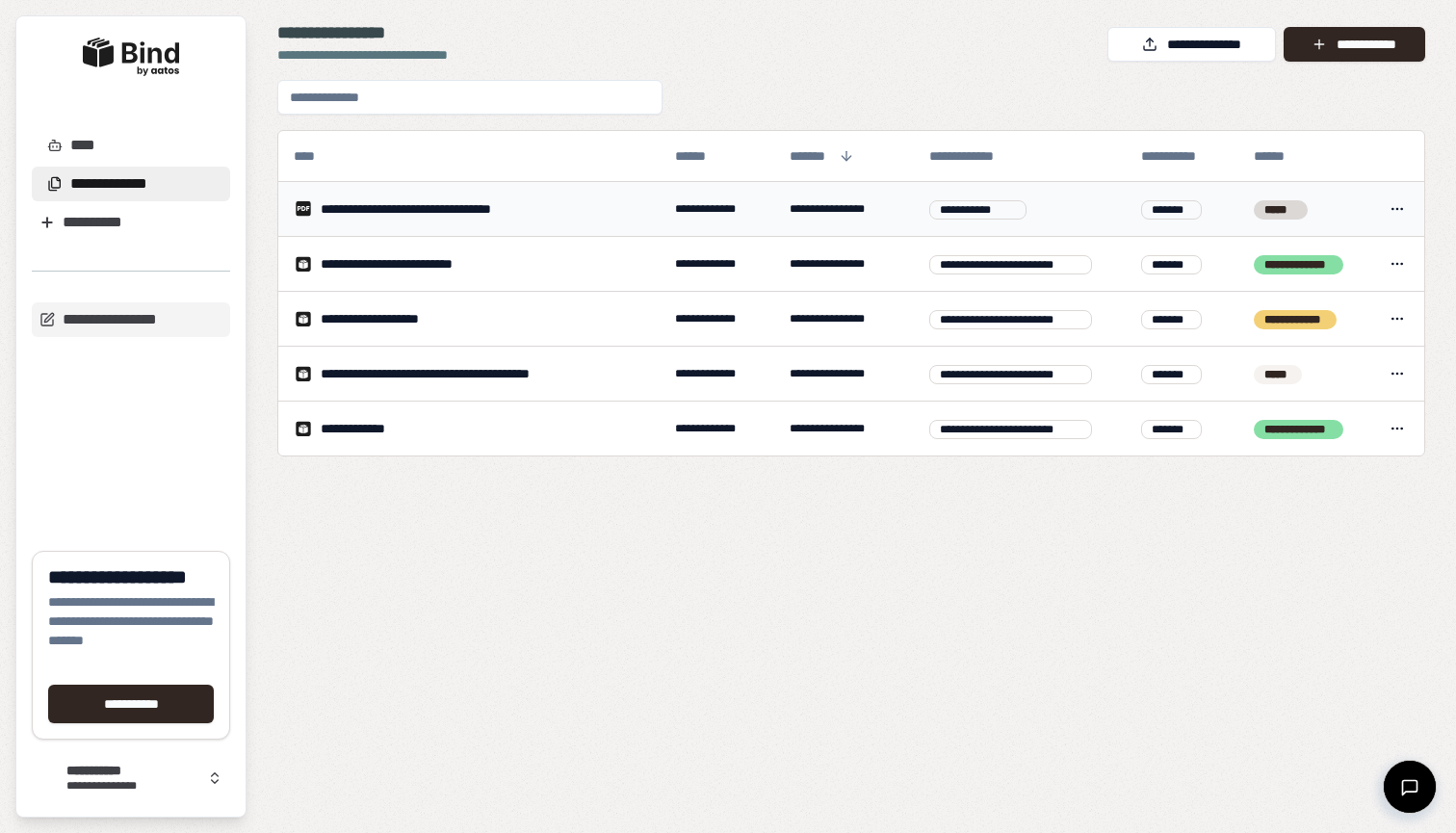 click on "**********" at bounding box center [716, 209] 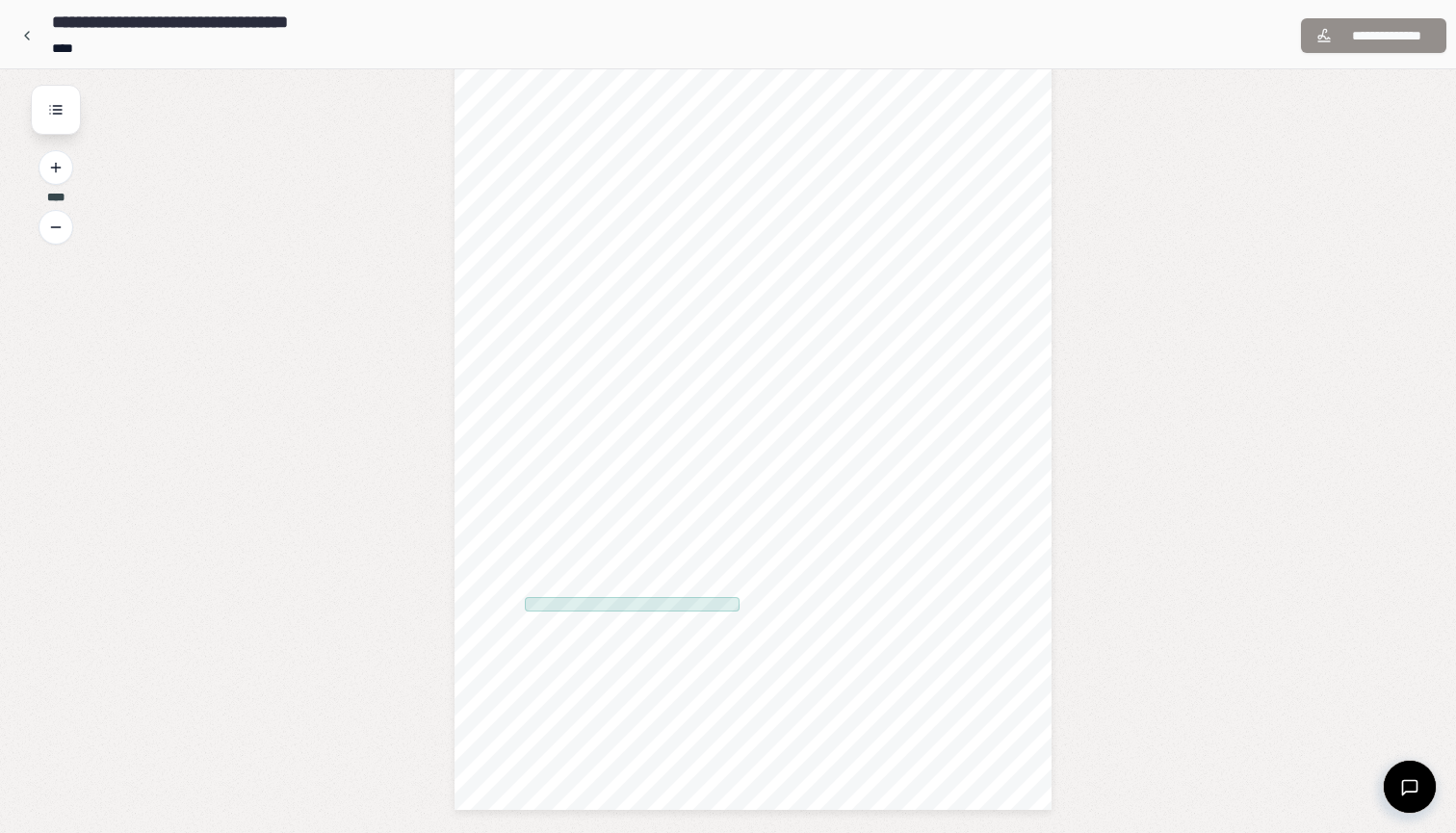 scroll, scrollTop: 1818, scrollLeft: 0, axis: vertical 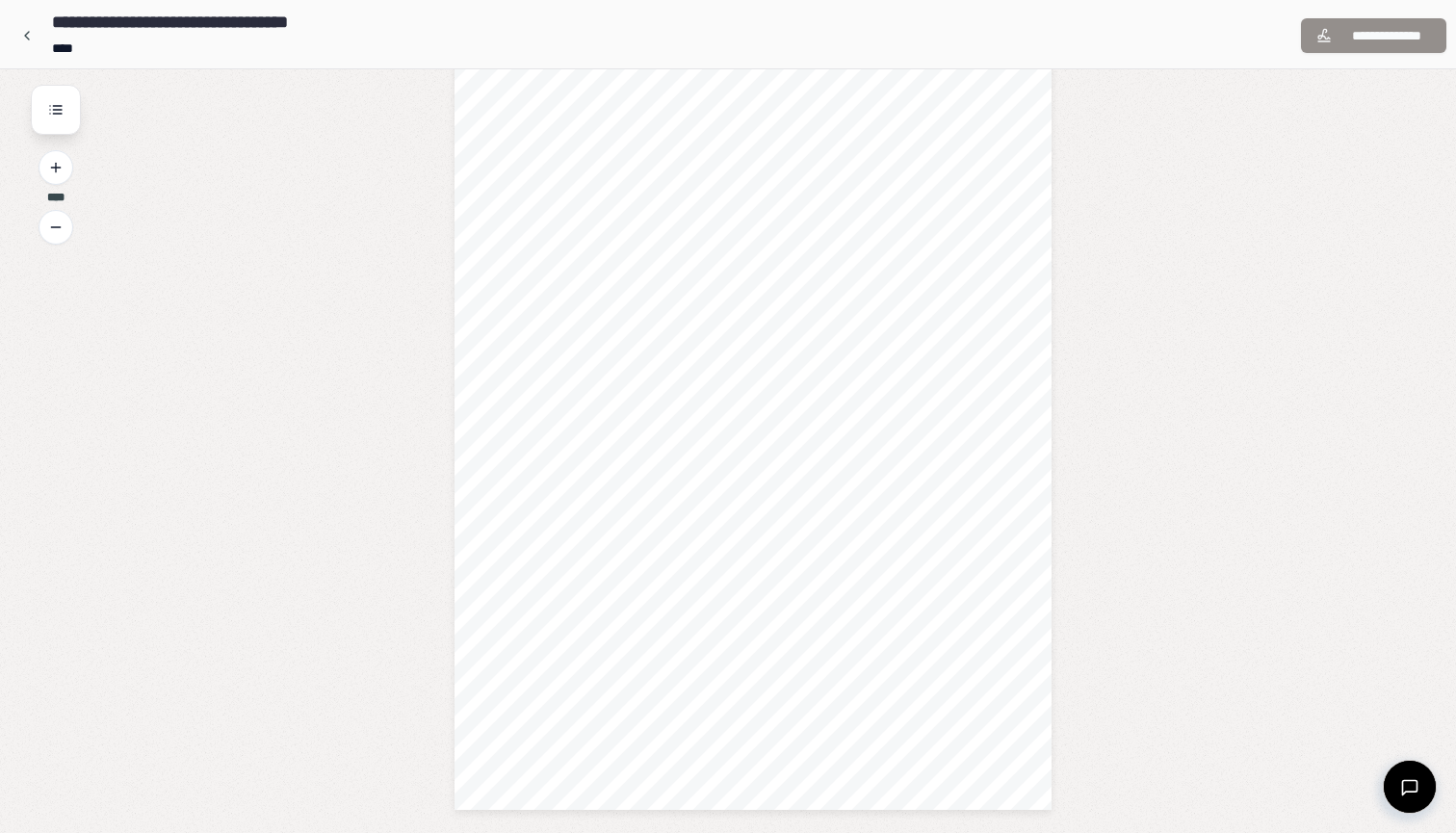 click at bounding box center (633, 538) 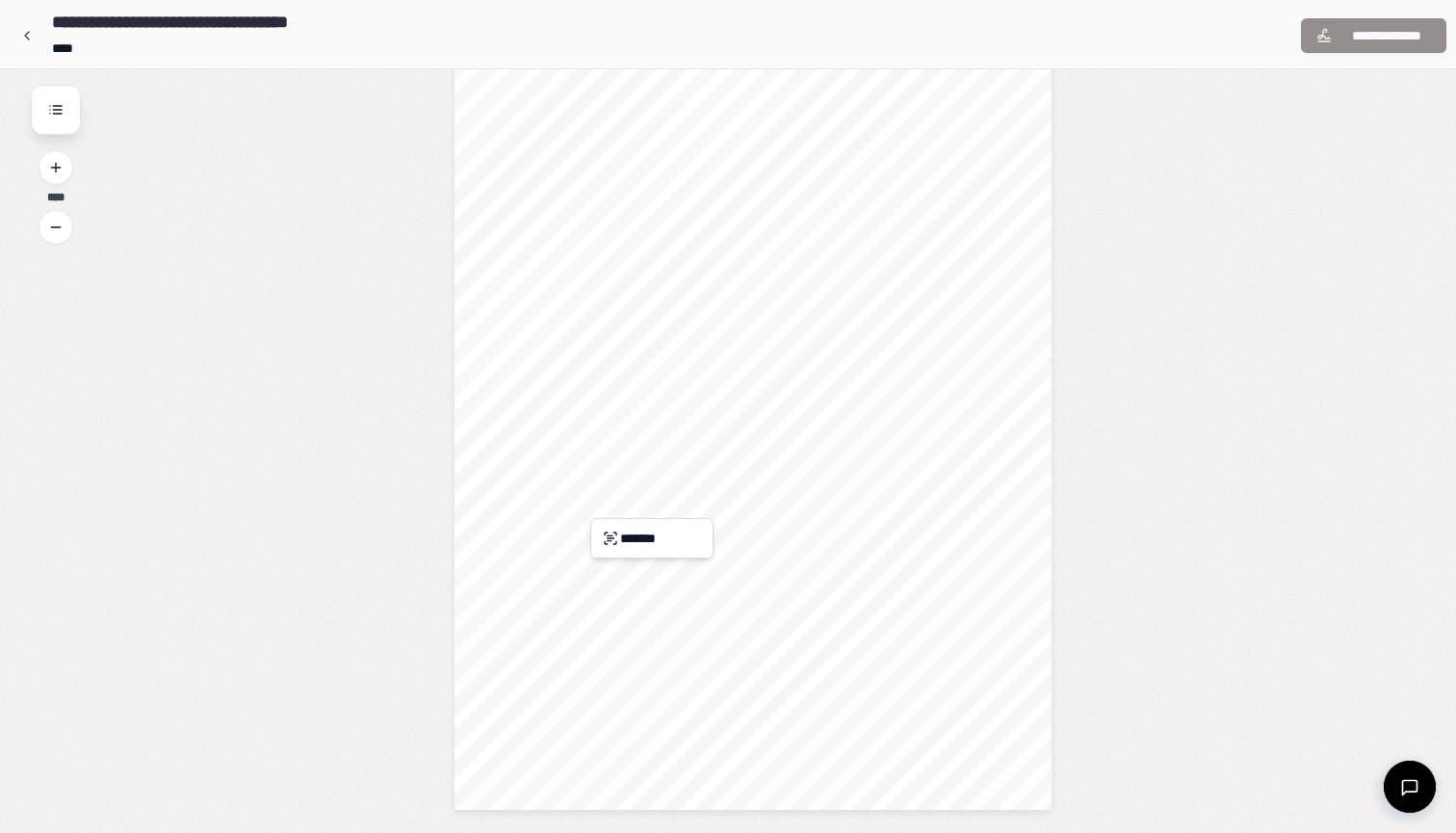 click on "*******" at bounding box center [652, 538] 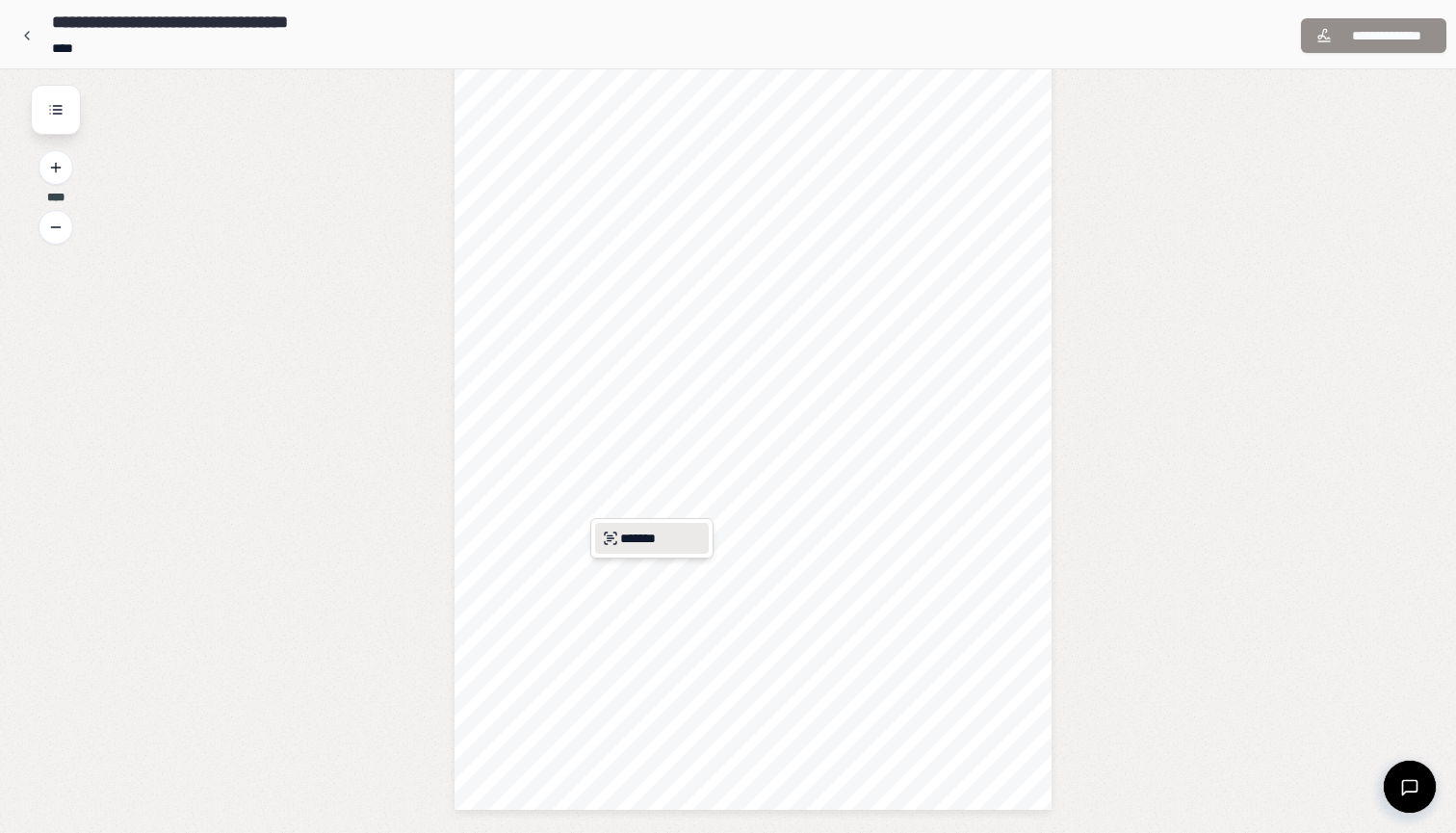 click on "*******" at bounding box center (652, 538) 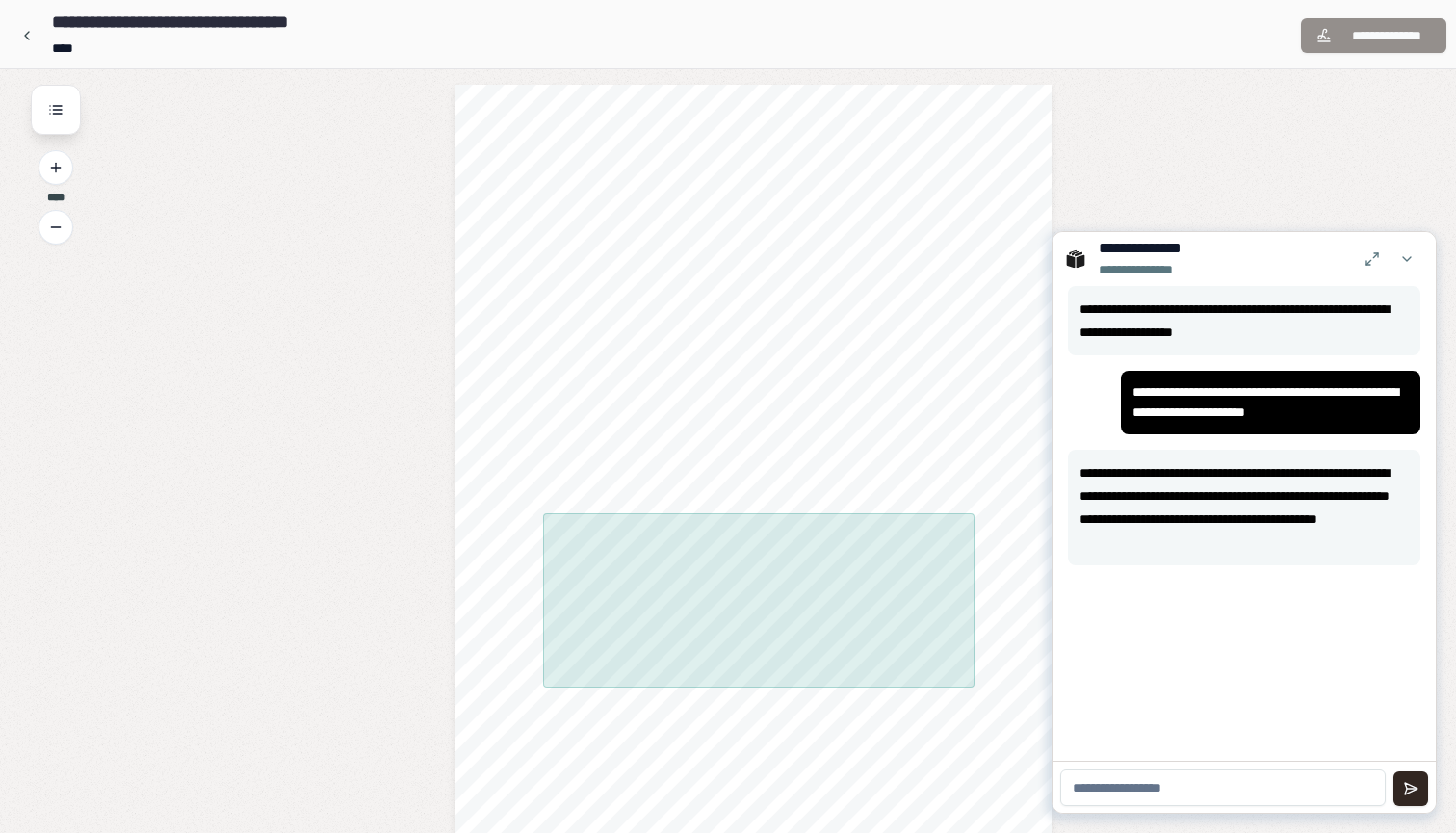 scroll, scrollTop: 0, scrollLeft: 0, axis: both 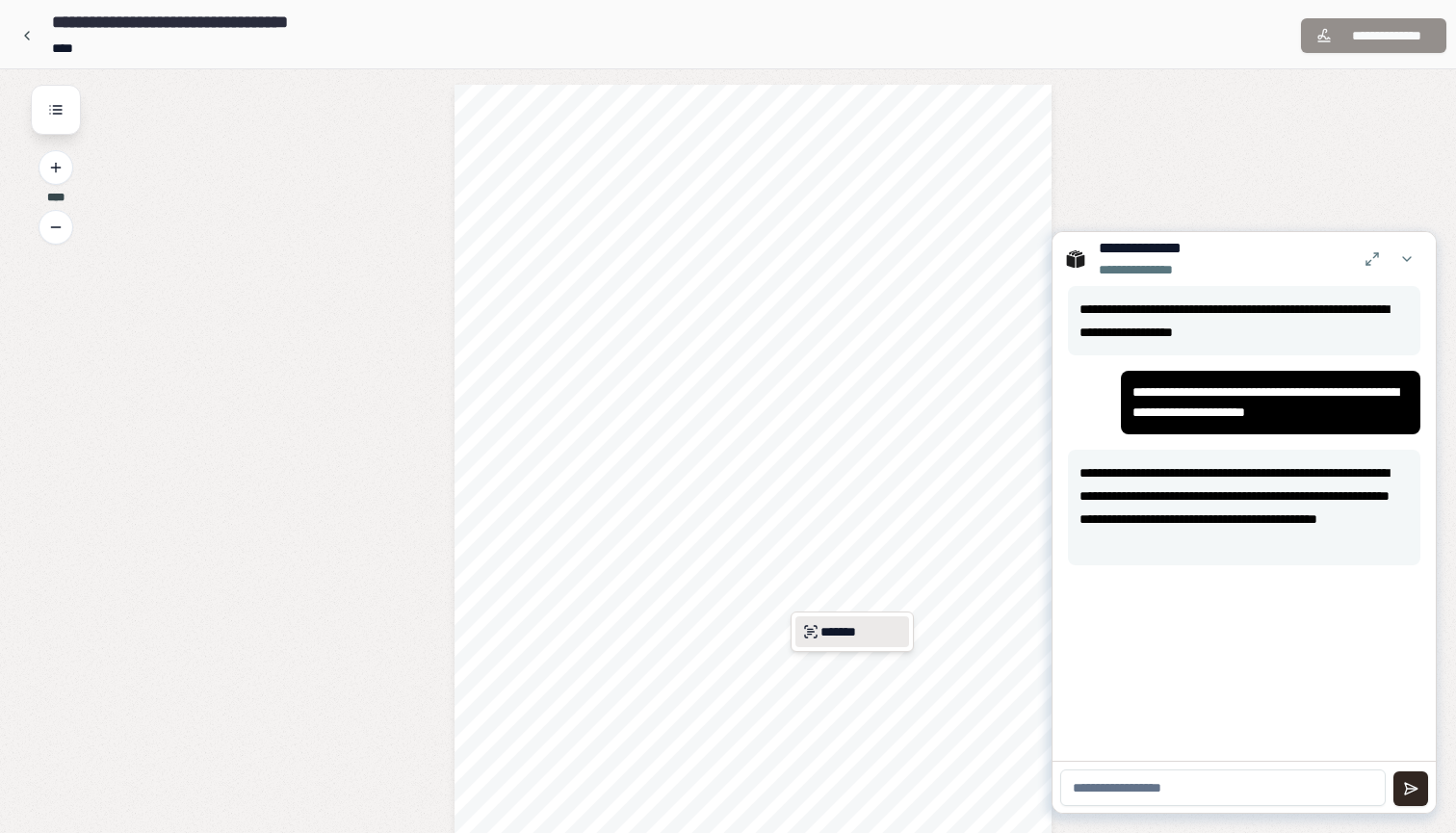 click on "*******" at bounding box center [852, 632] 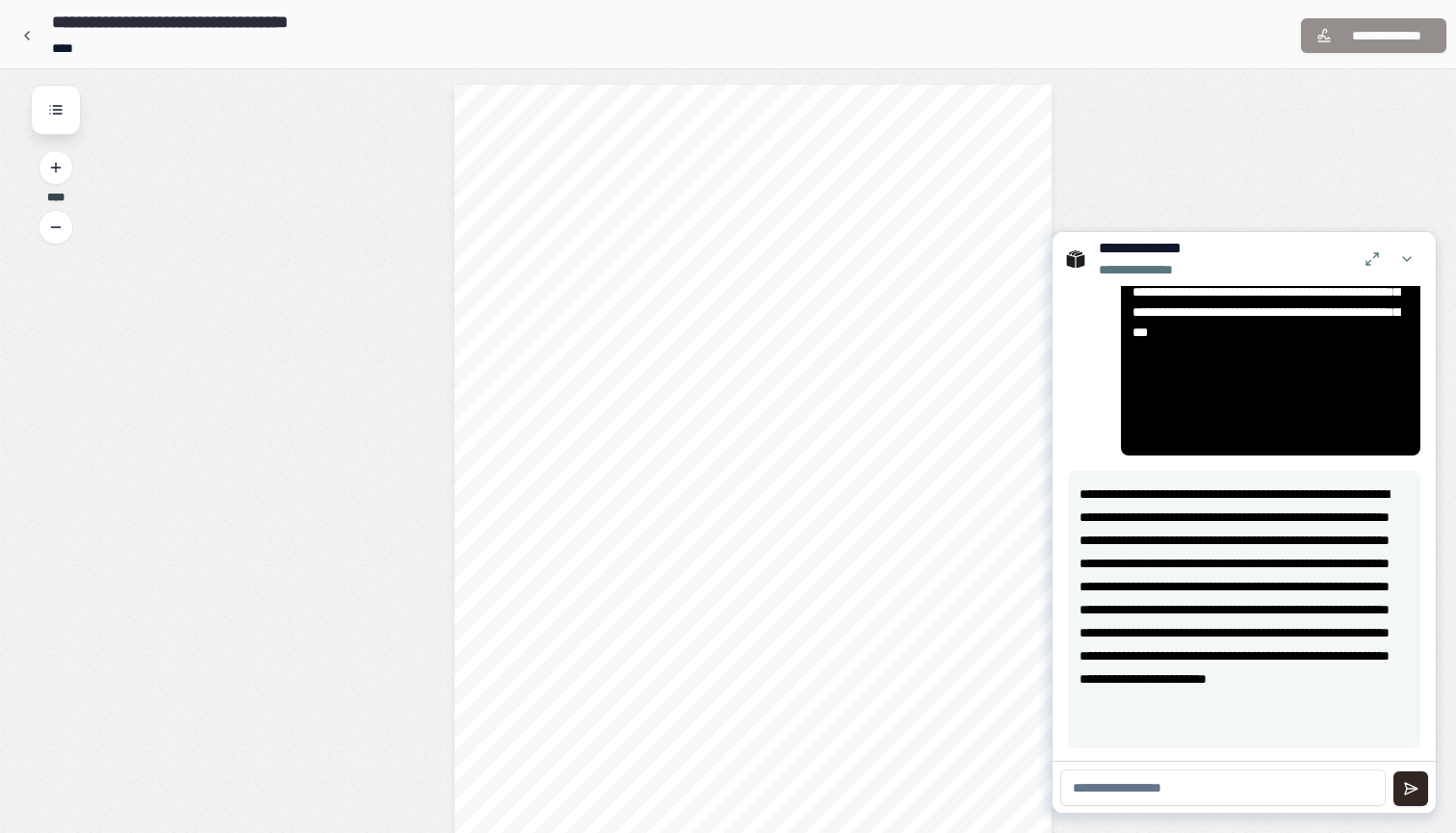 scroll, scrollTop: 594, scrollLeft: 0, axis: vertical 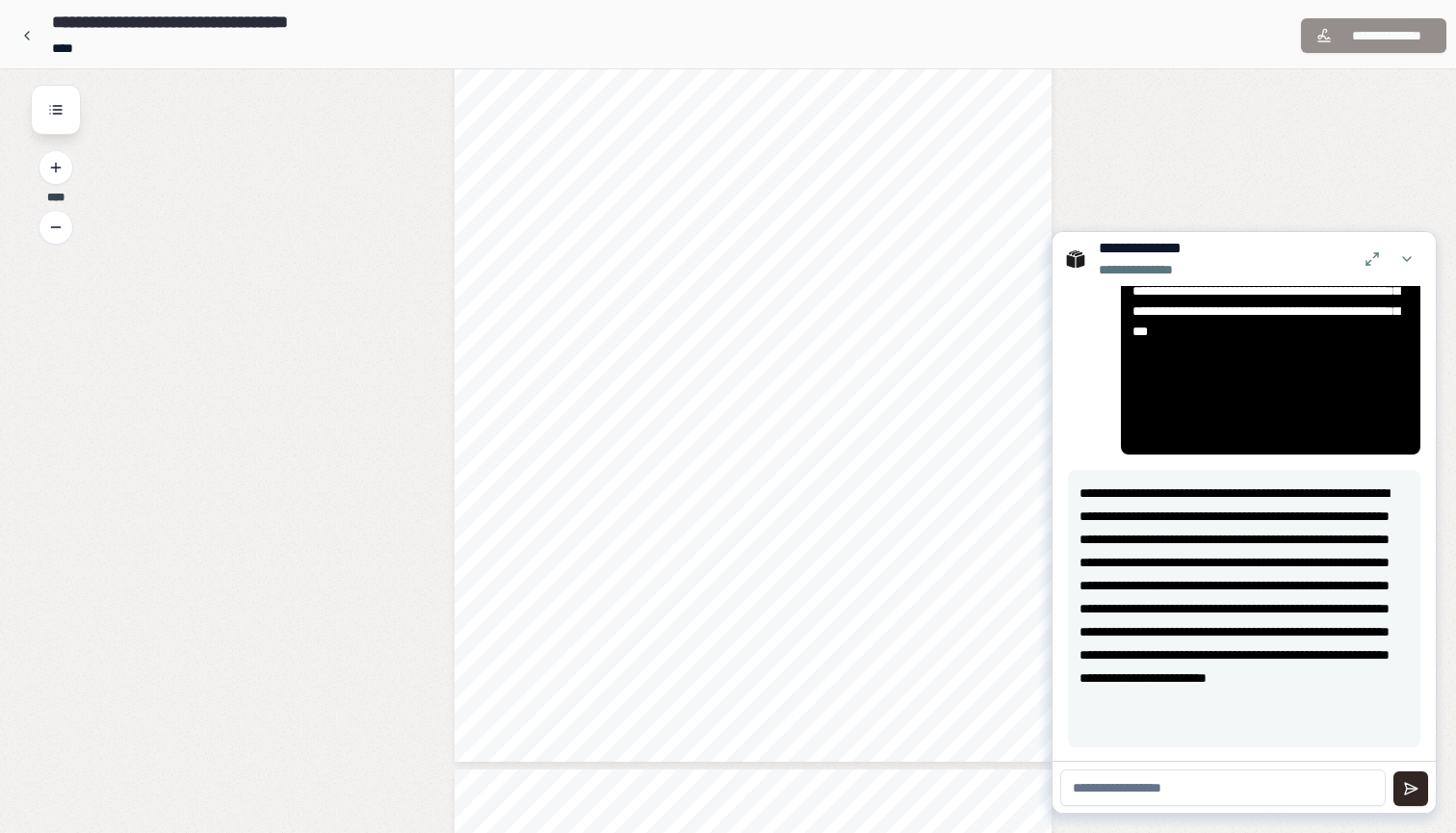click on "**********" at bounding box center [1373, 36] 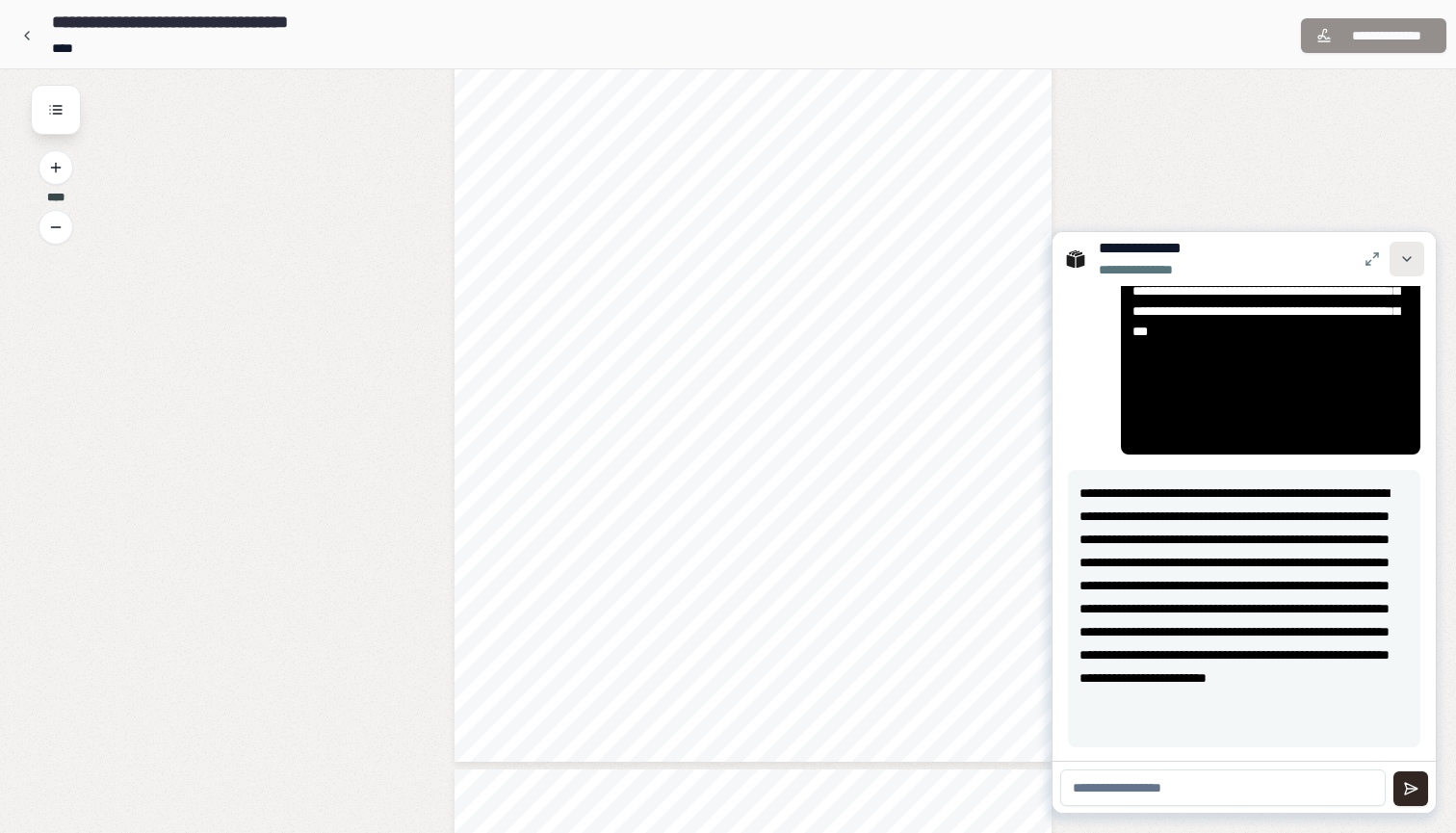 click at bounding box center [1407, 259] 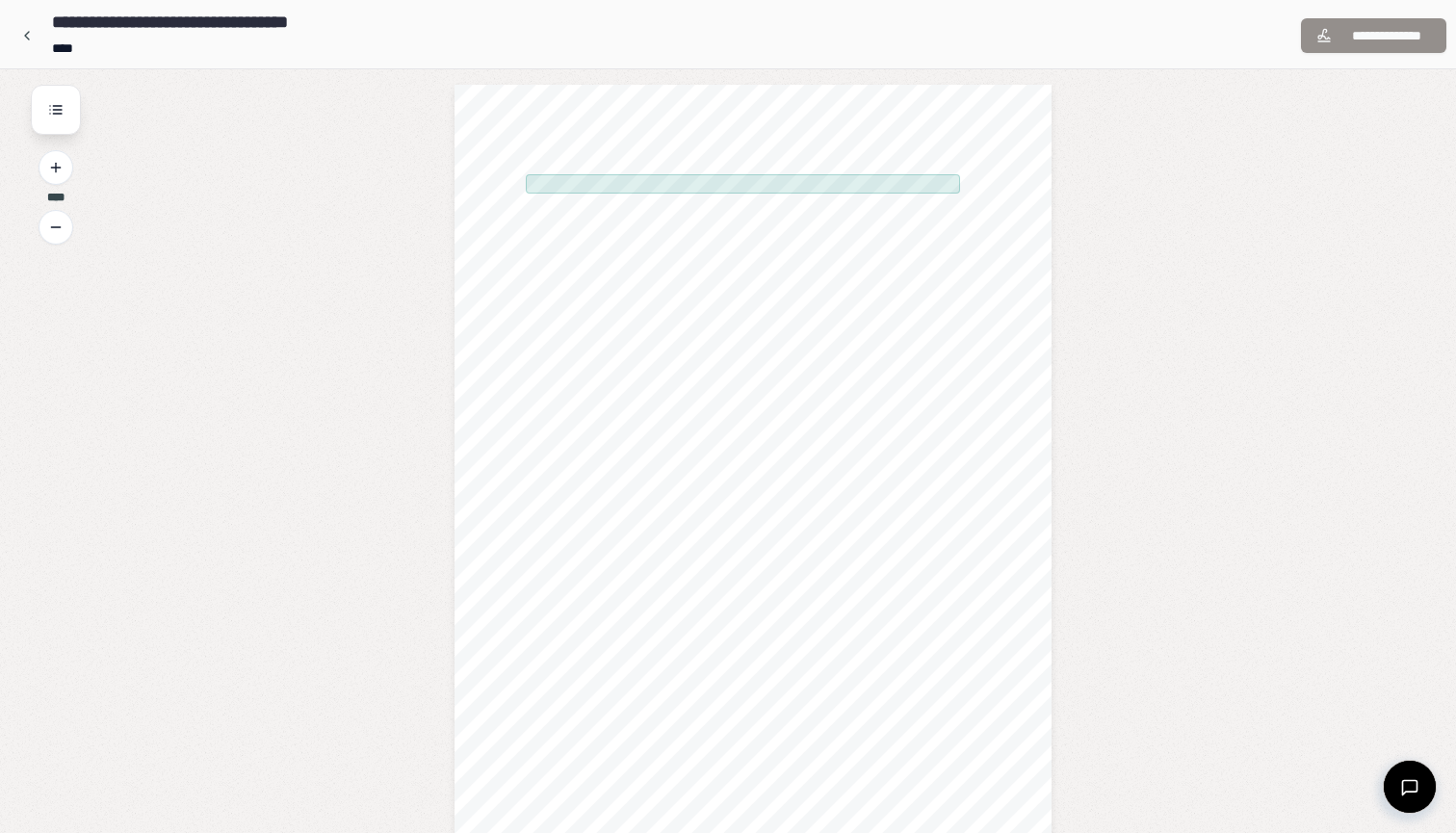 scroll, scrollTop: 0, scrollLeft: 0, axis: both 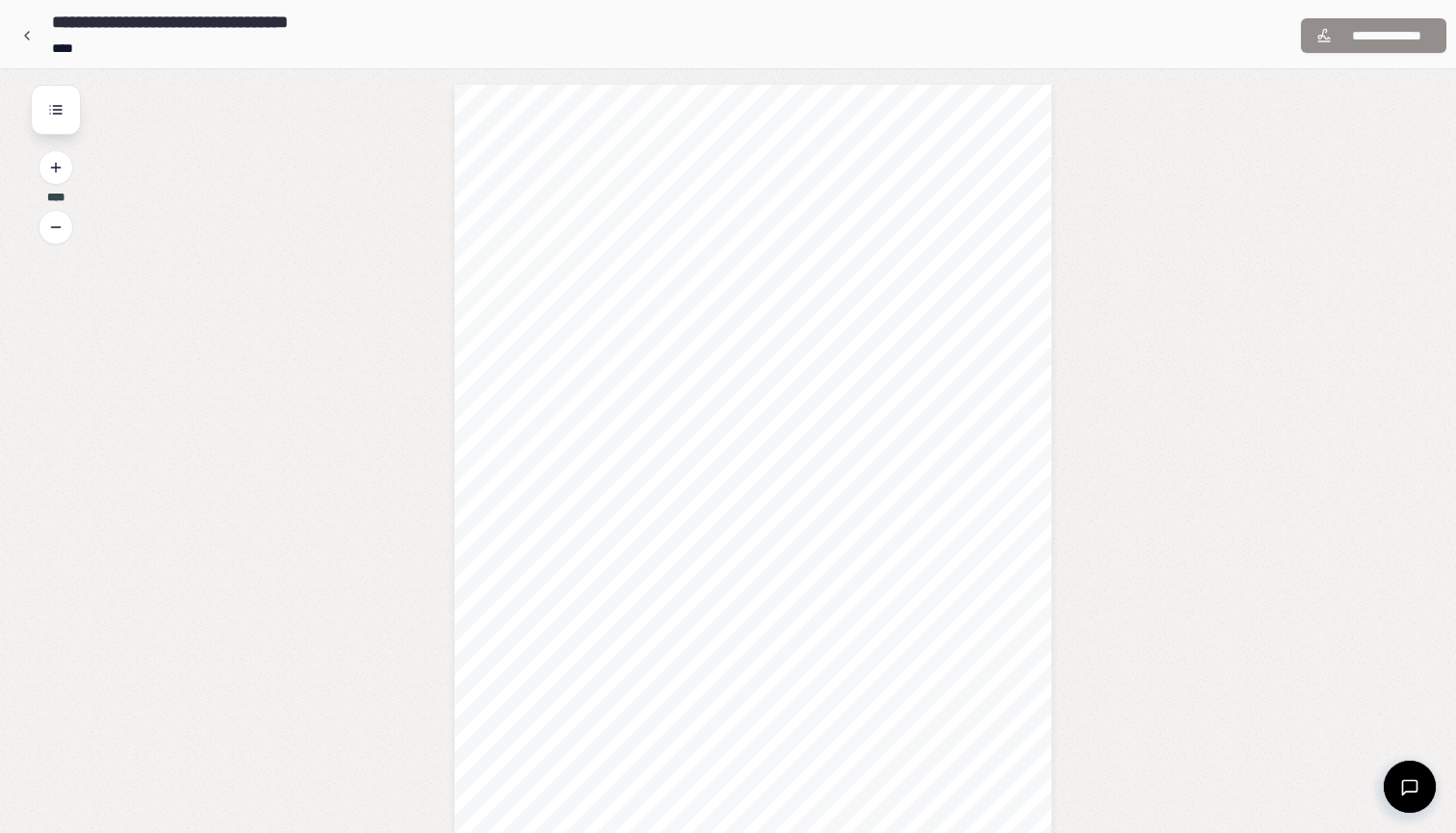 click on "**********" at bounding box center (753, 506) 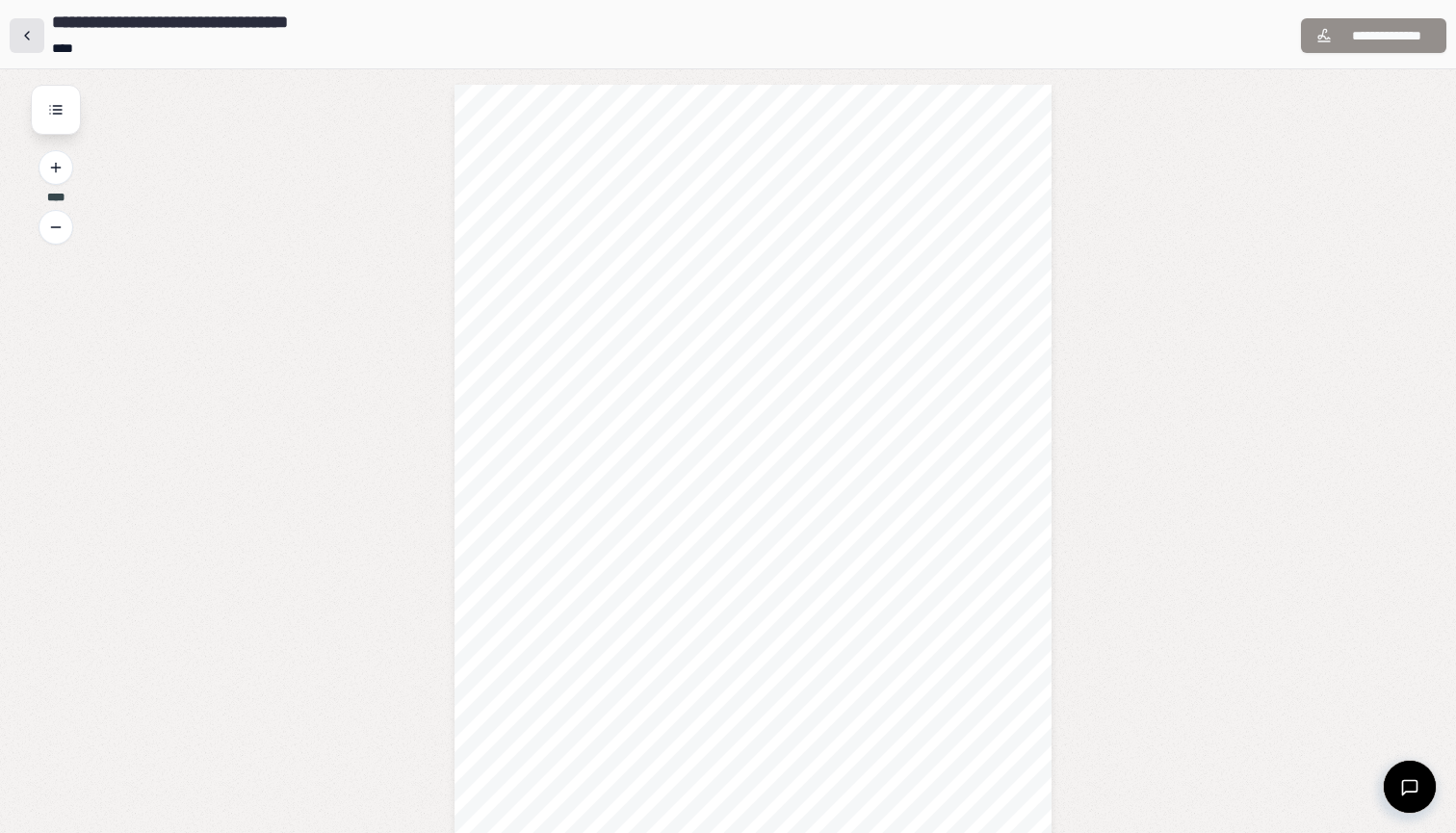 click at bounding box center (27, 36) 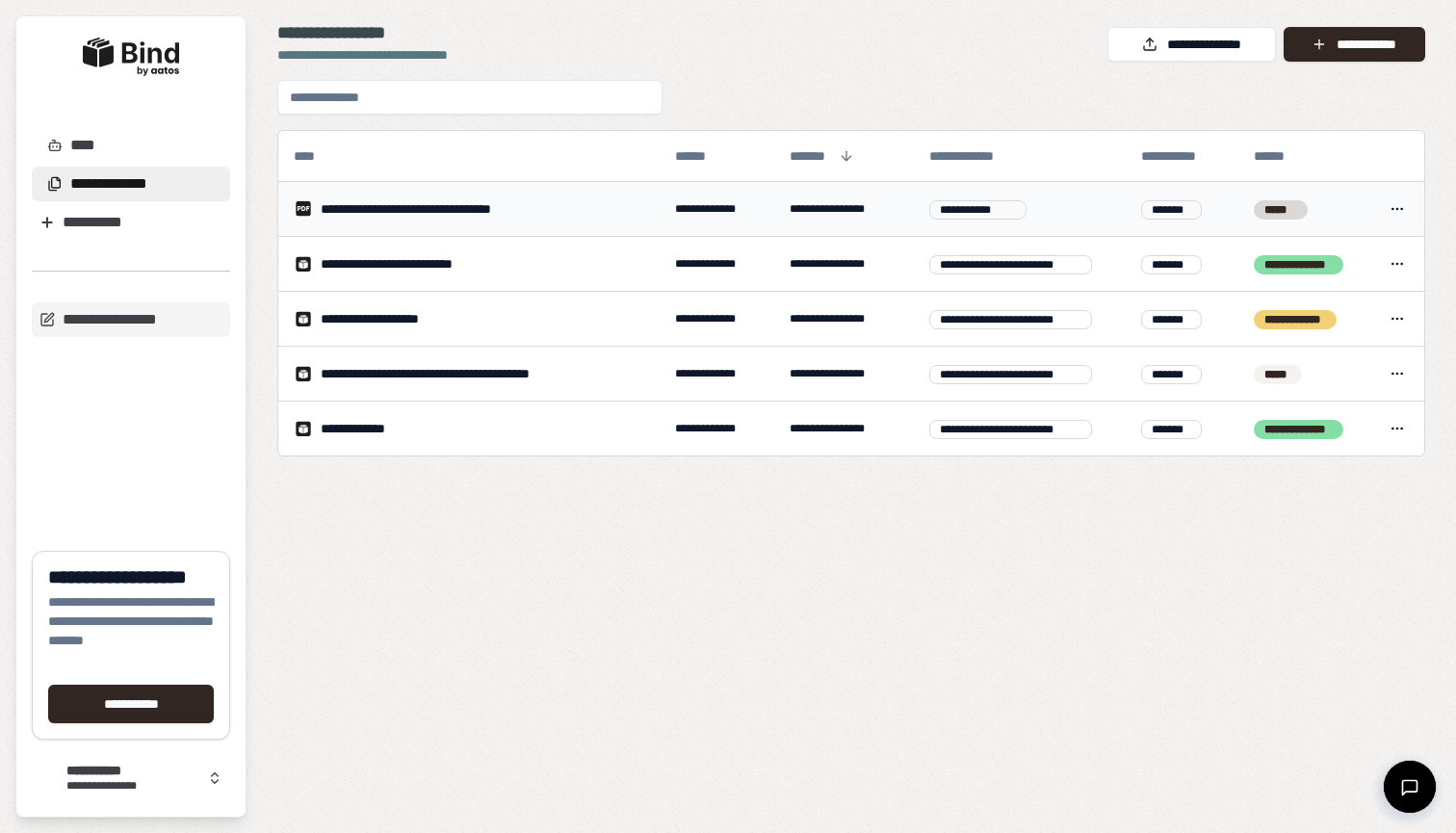 click on "*****" at bounding box center [1304, 209] 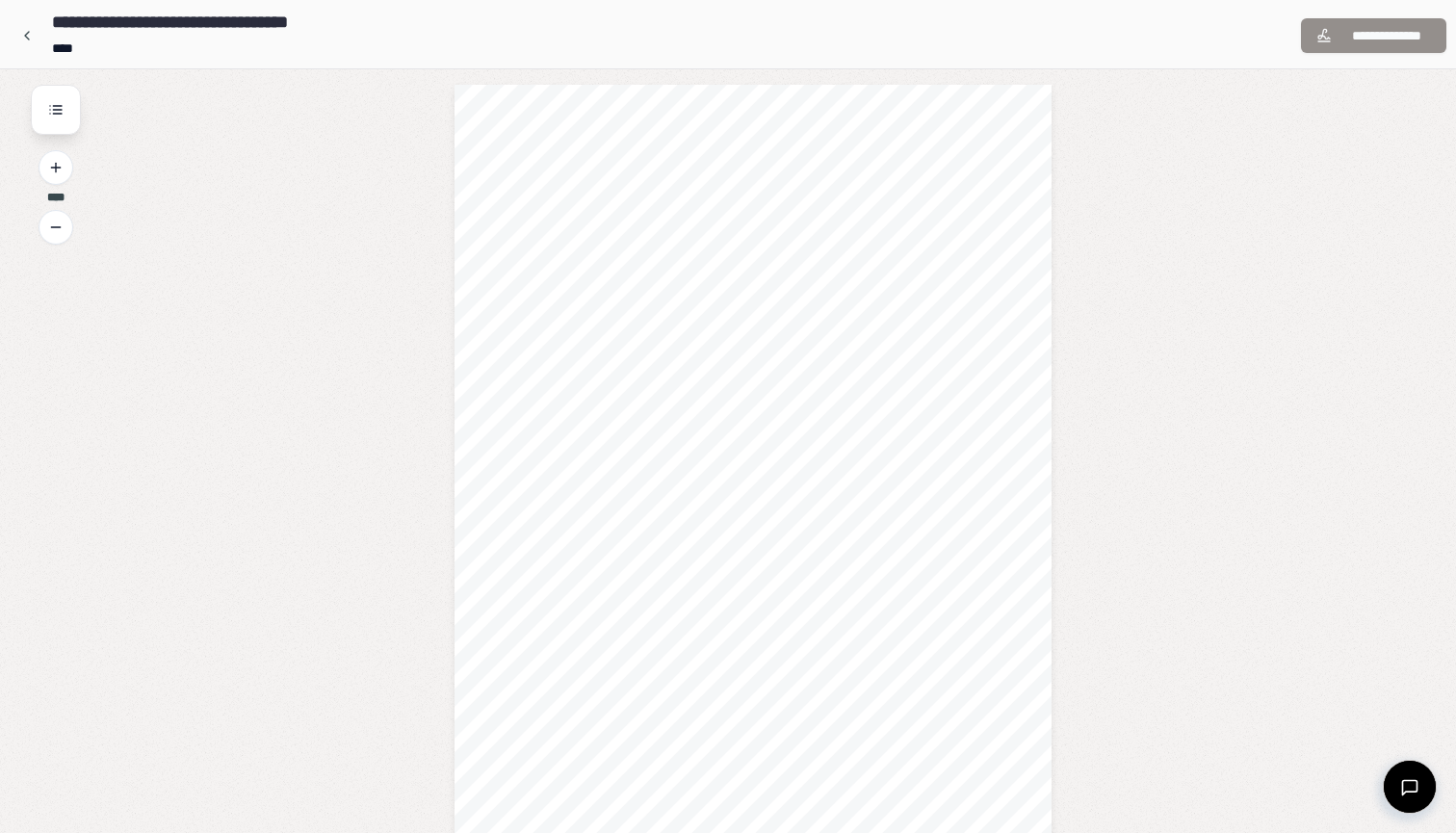 click on "**********" at bounding box center (1373, 36) 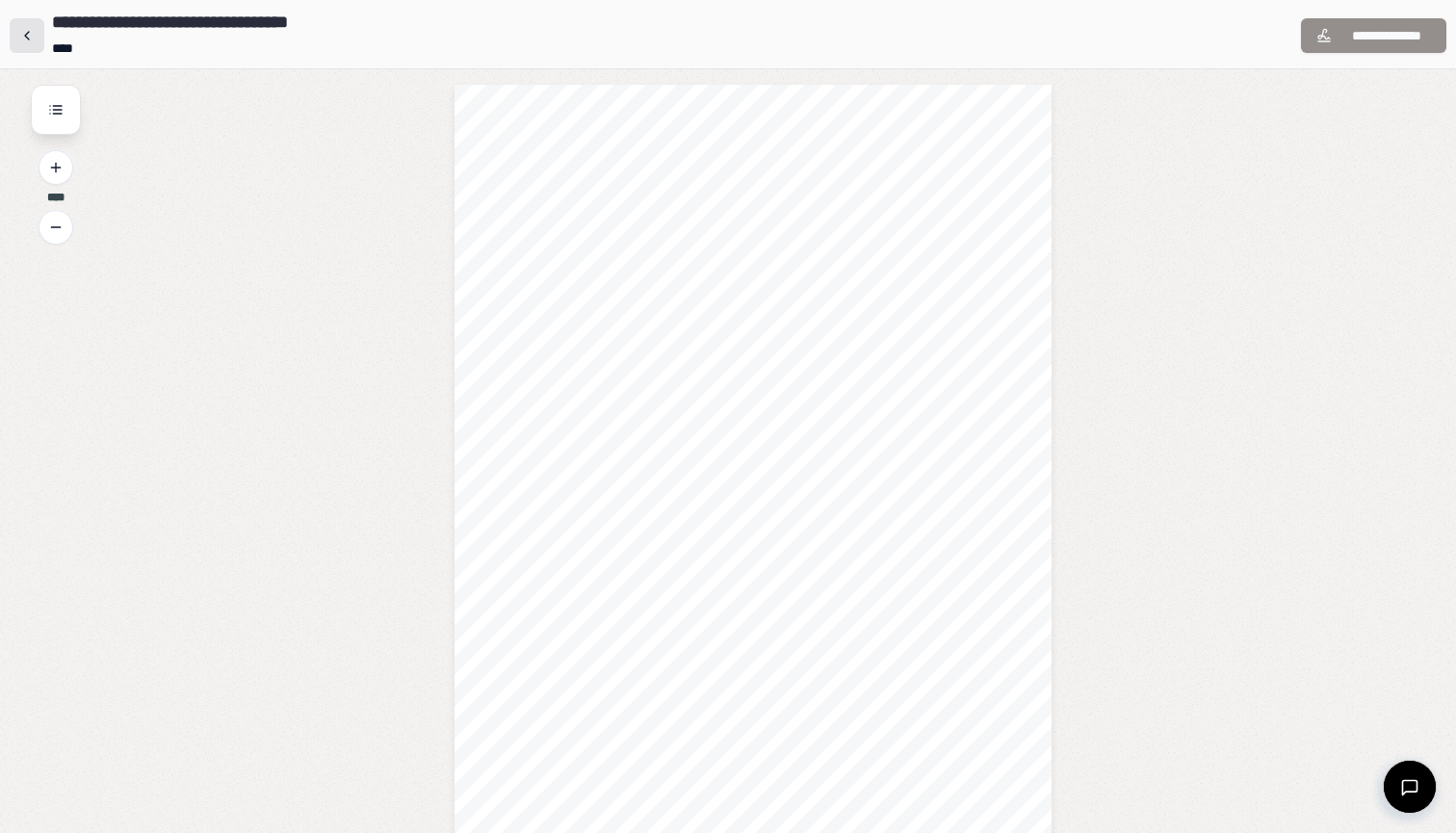 click at bounding box center [27, 36] 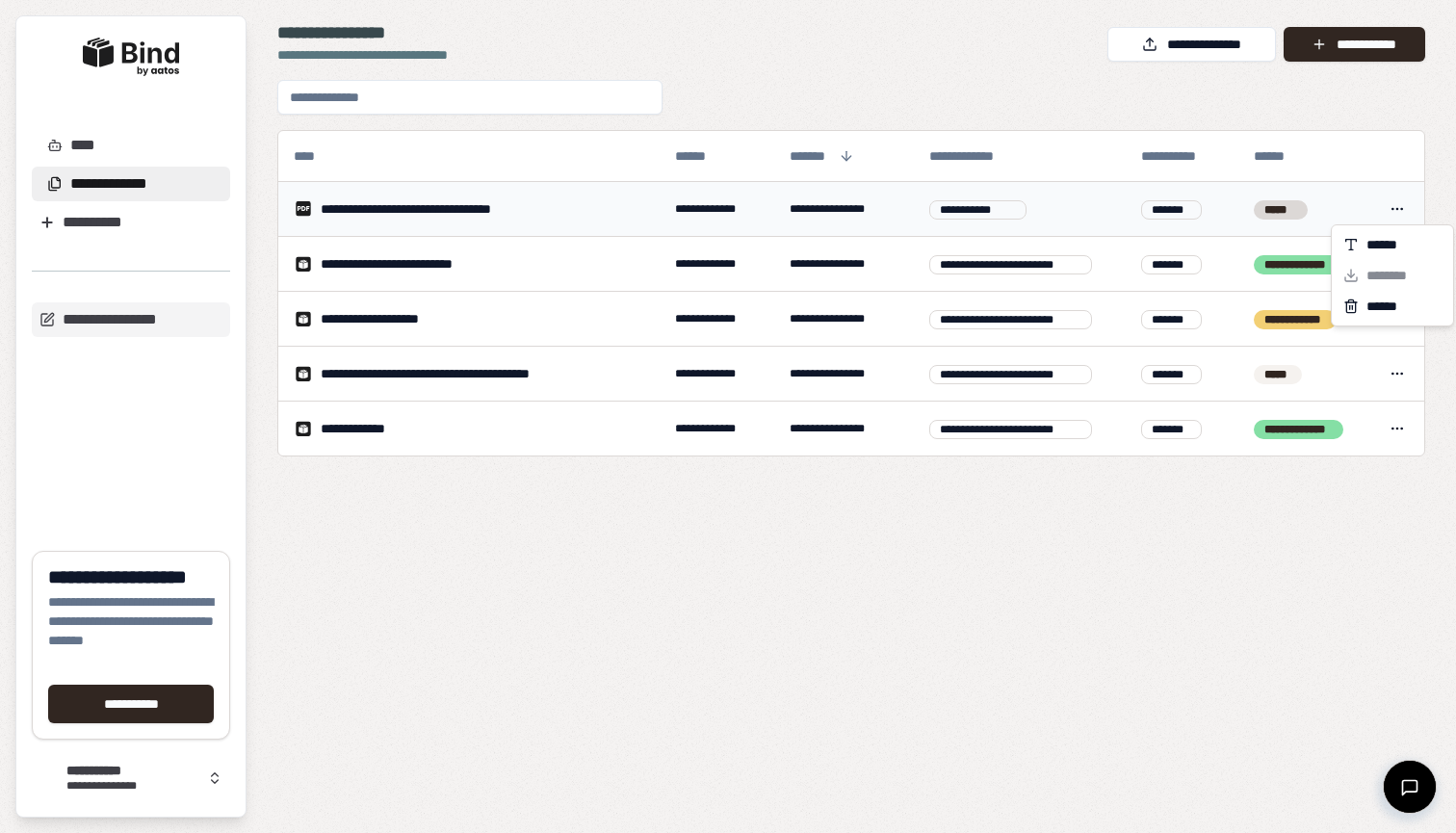 click on "**********" at bounding box center (728, 416) 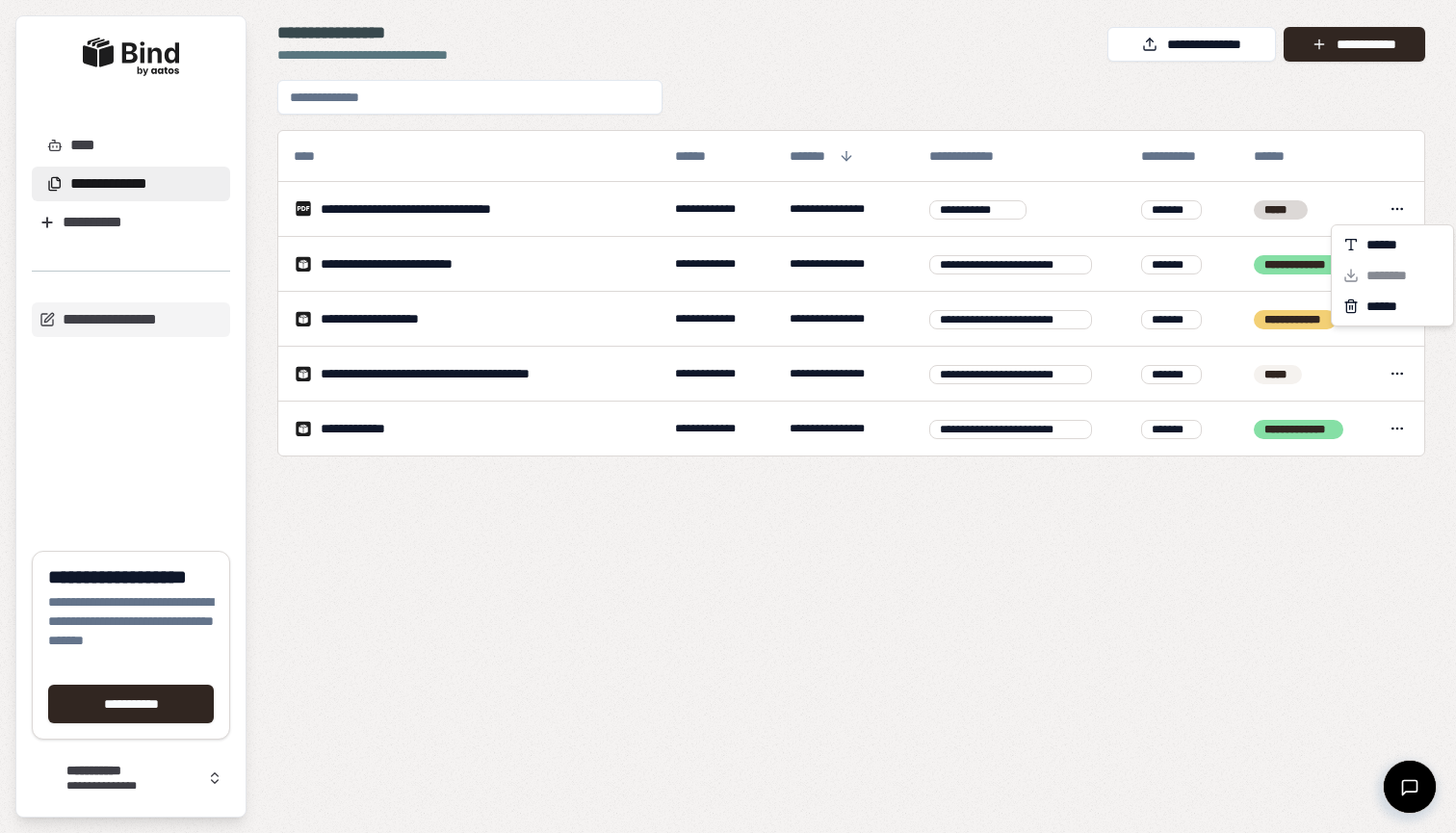click on "**********" at bounding box center [728, 416] 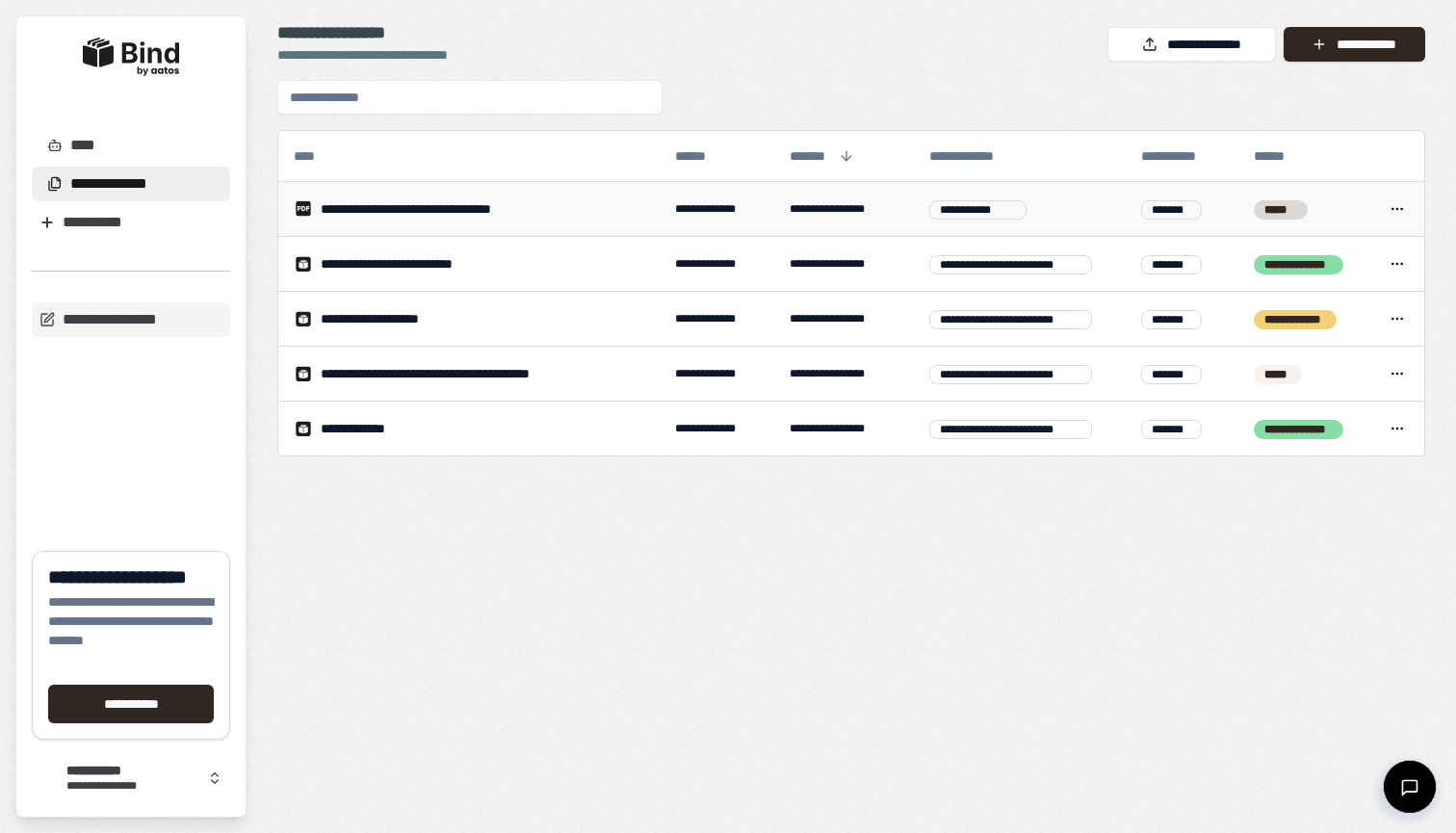 click on "**********" at bounding box center [458, 209] 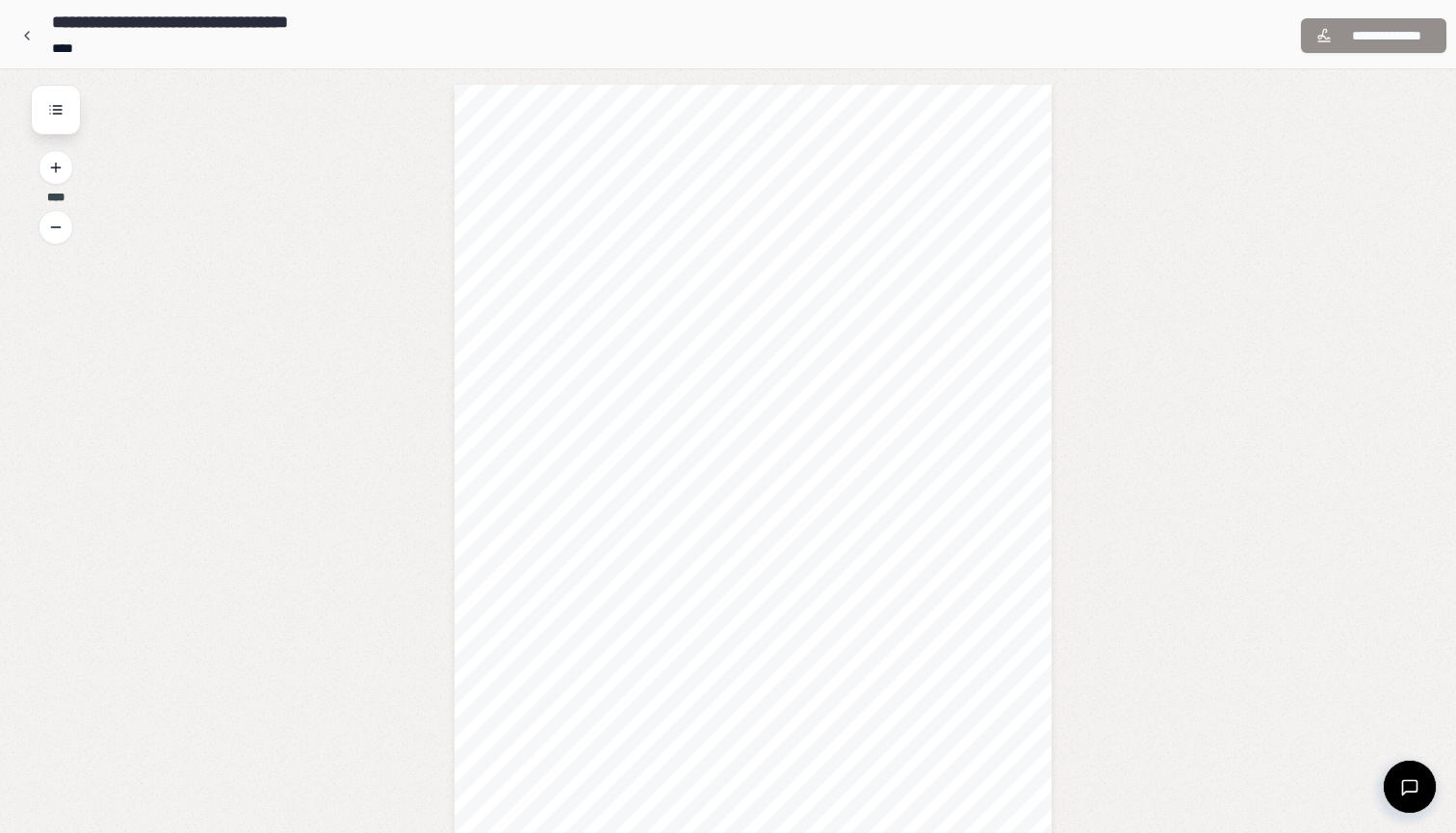 click on "**********" at bounding box center [728, 34] 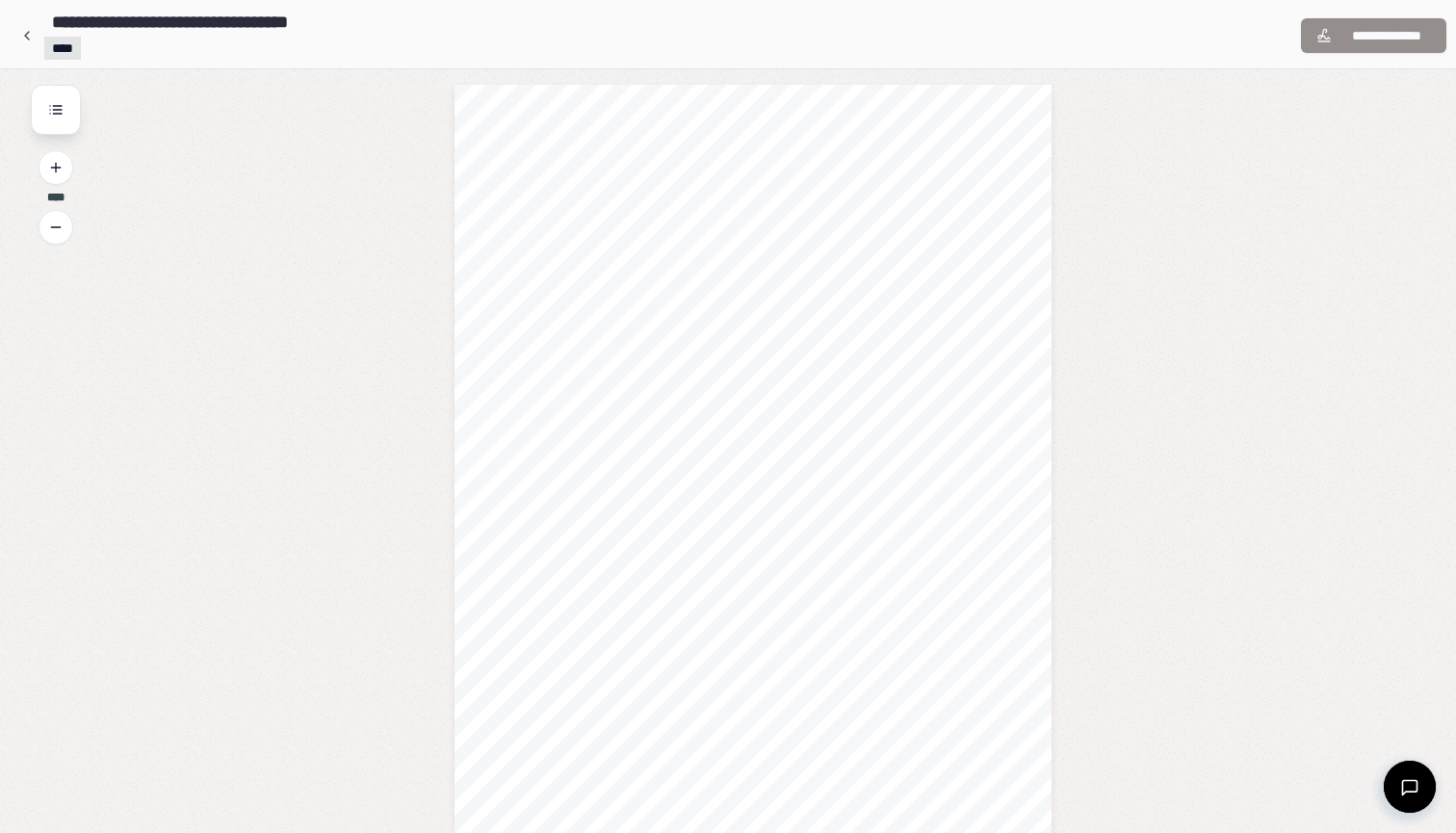 click on "**********" at bounding box center (728, 1325) 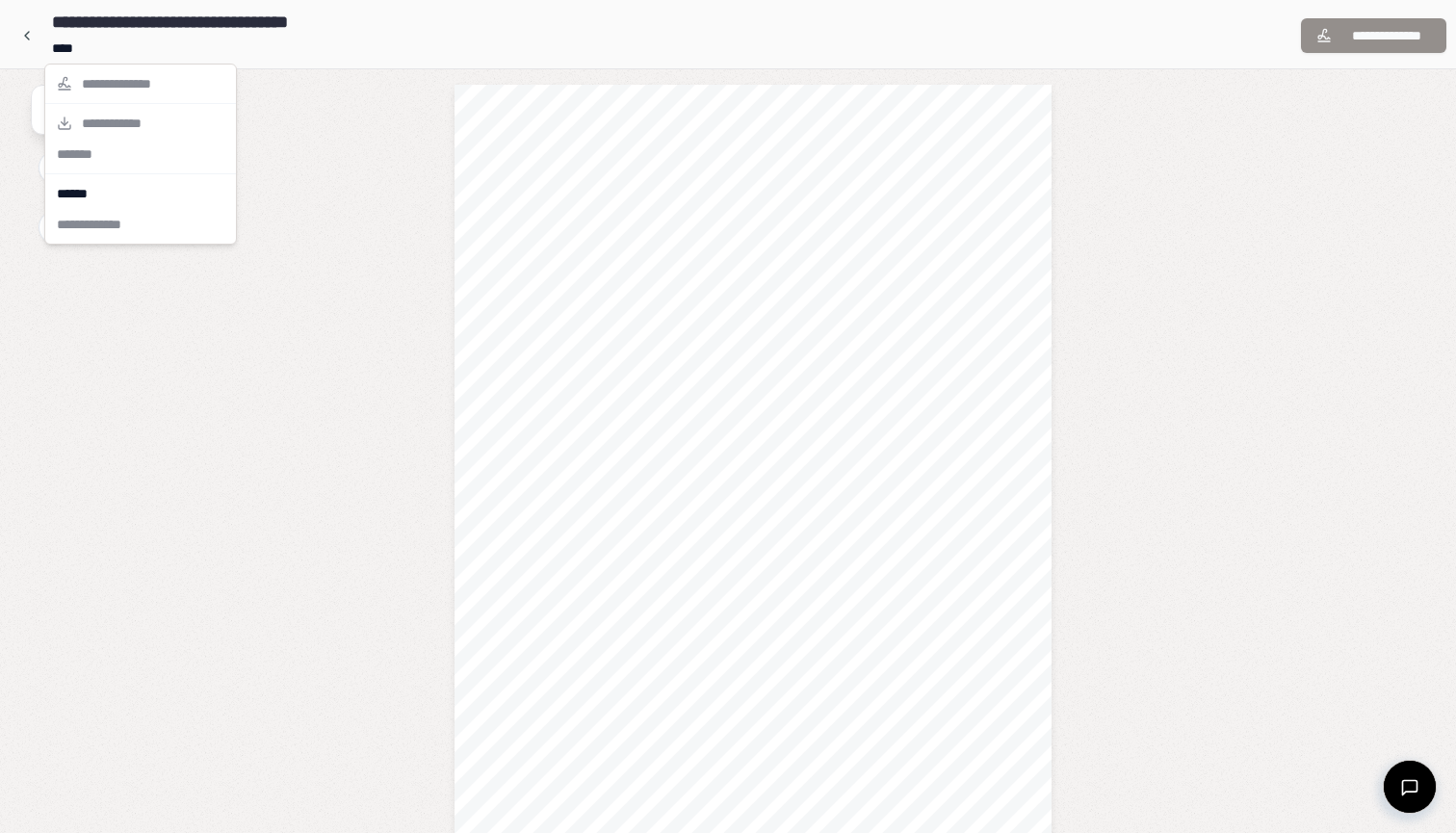 click on "**********" at bounding box center (141, 154) 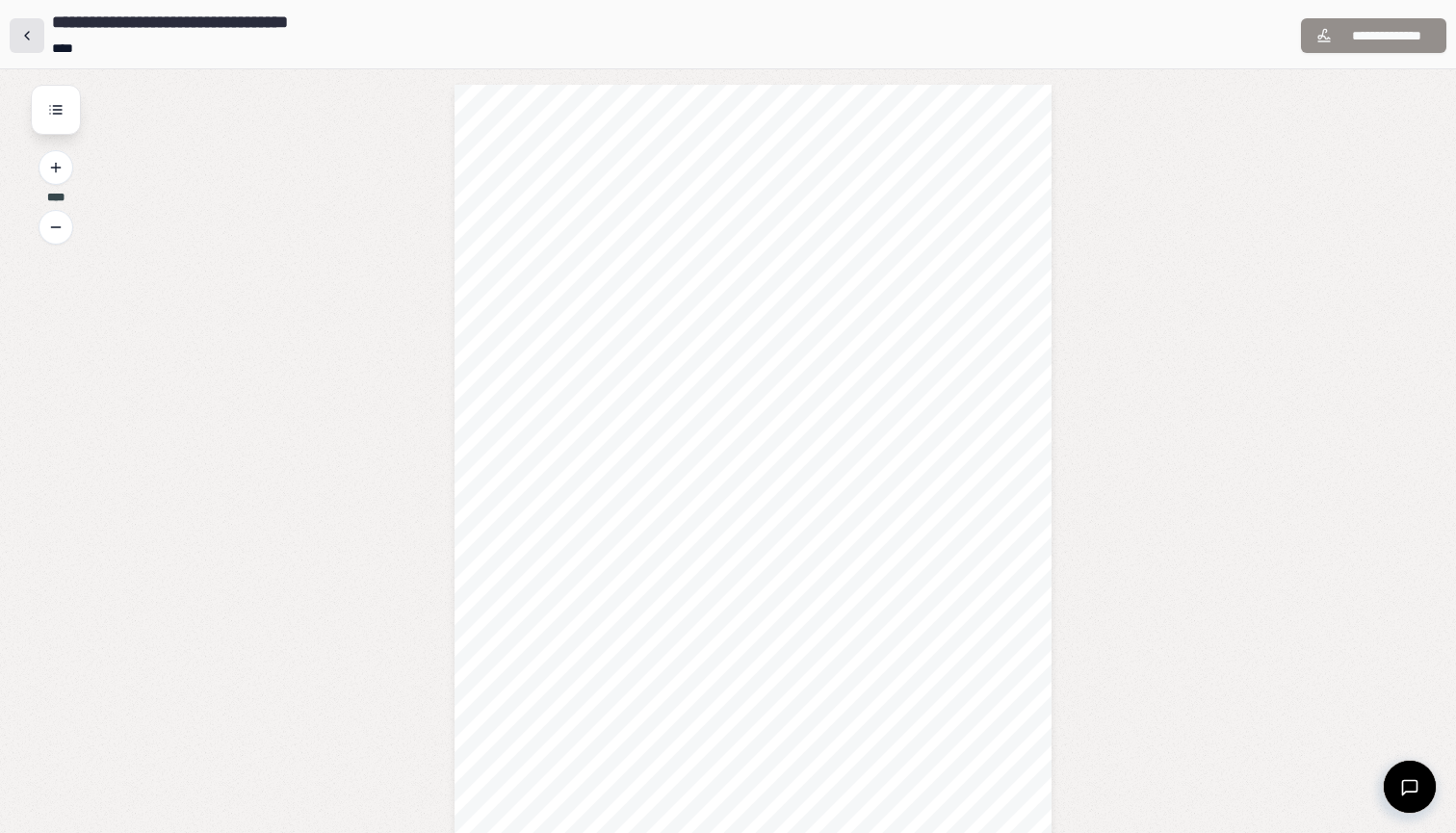 click at bounding box center (27, 36) 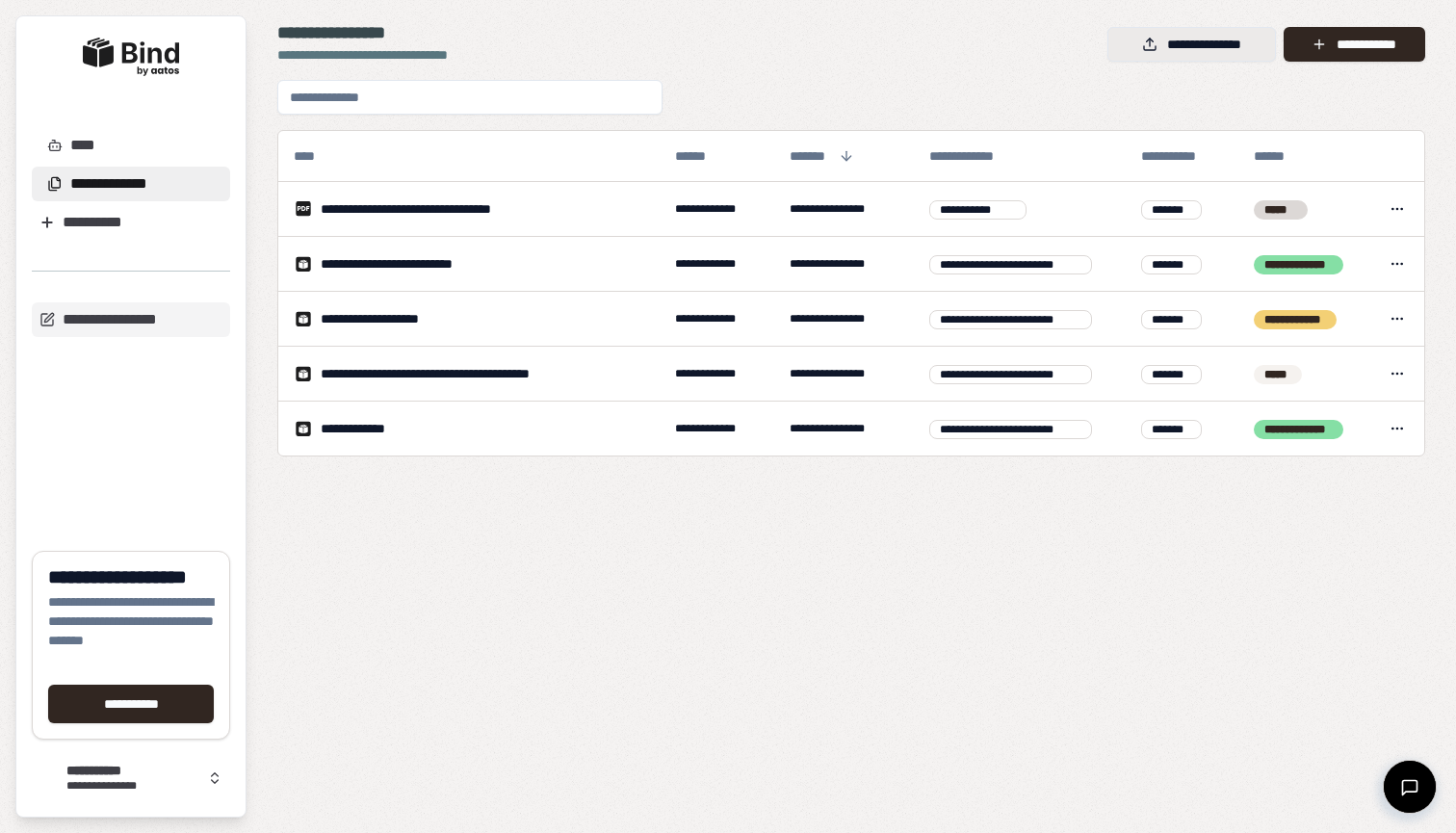 click on "**********" at bounding box center (1191, 44) 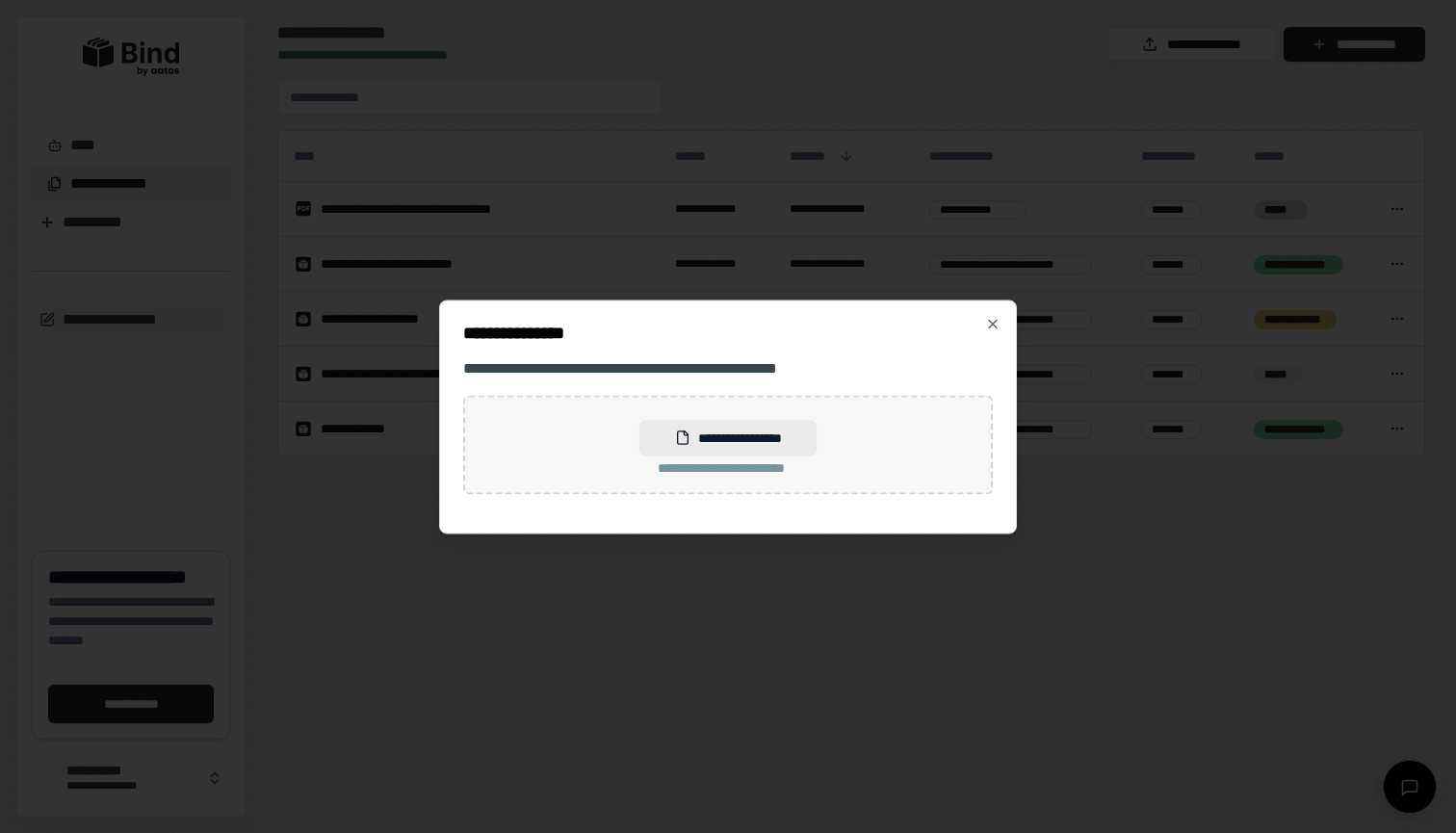 click on "**********" at bounding box center [727, 437] 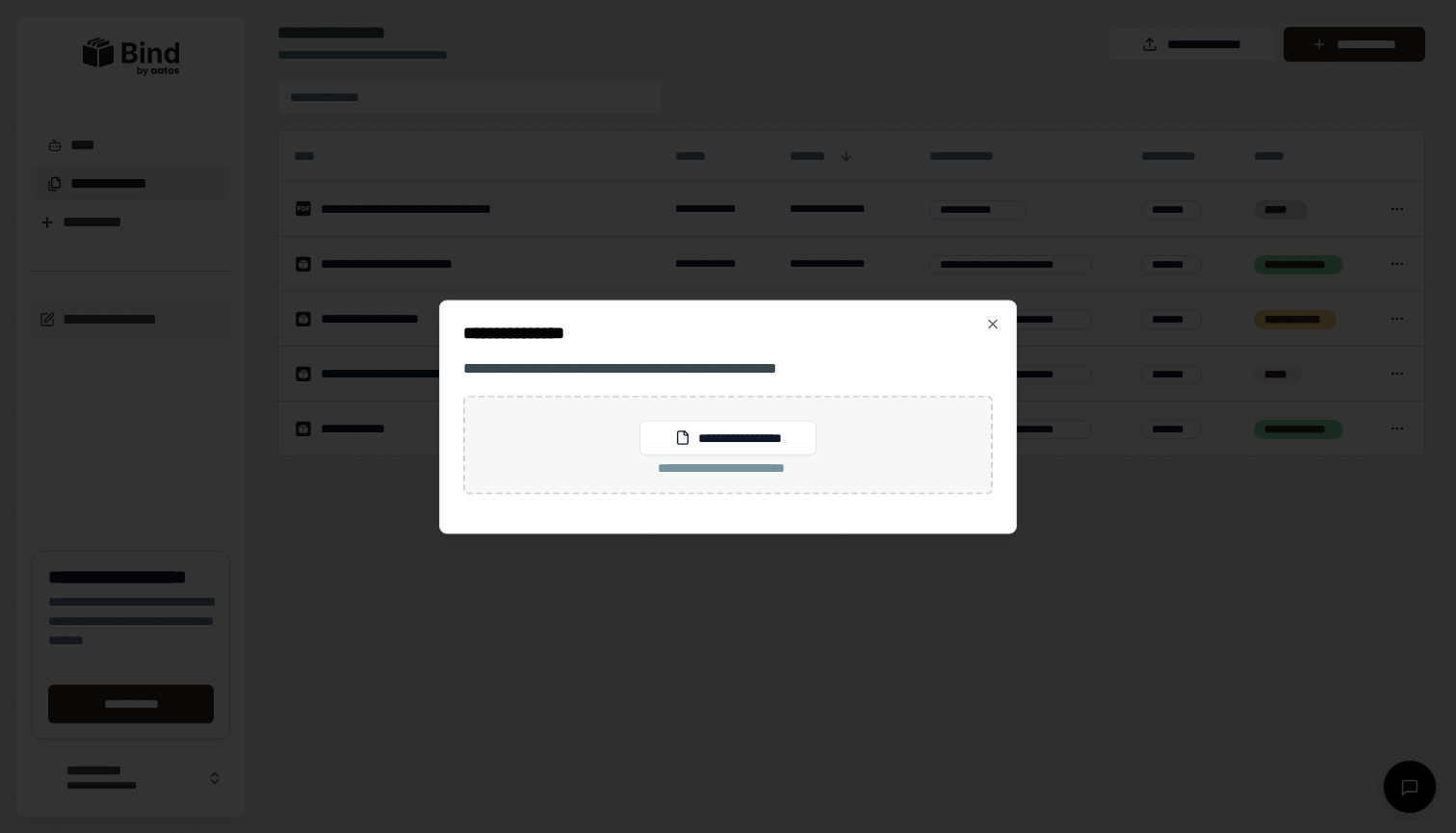 click on "**********" at bounding box center (728, 444) 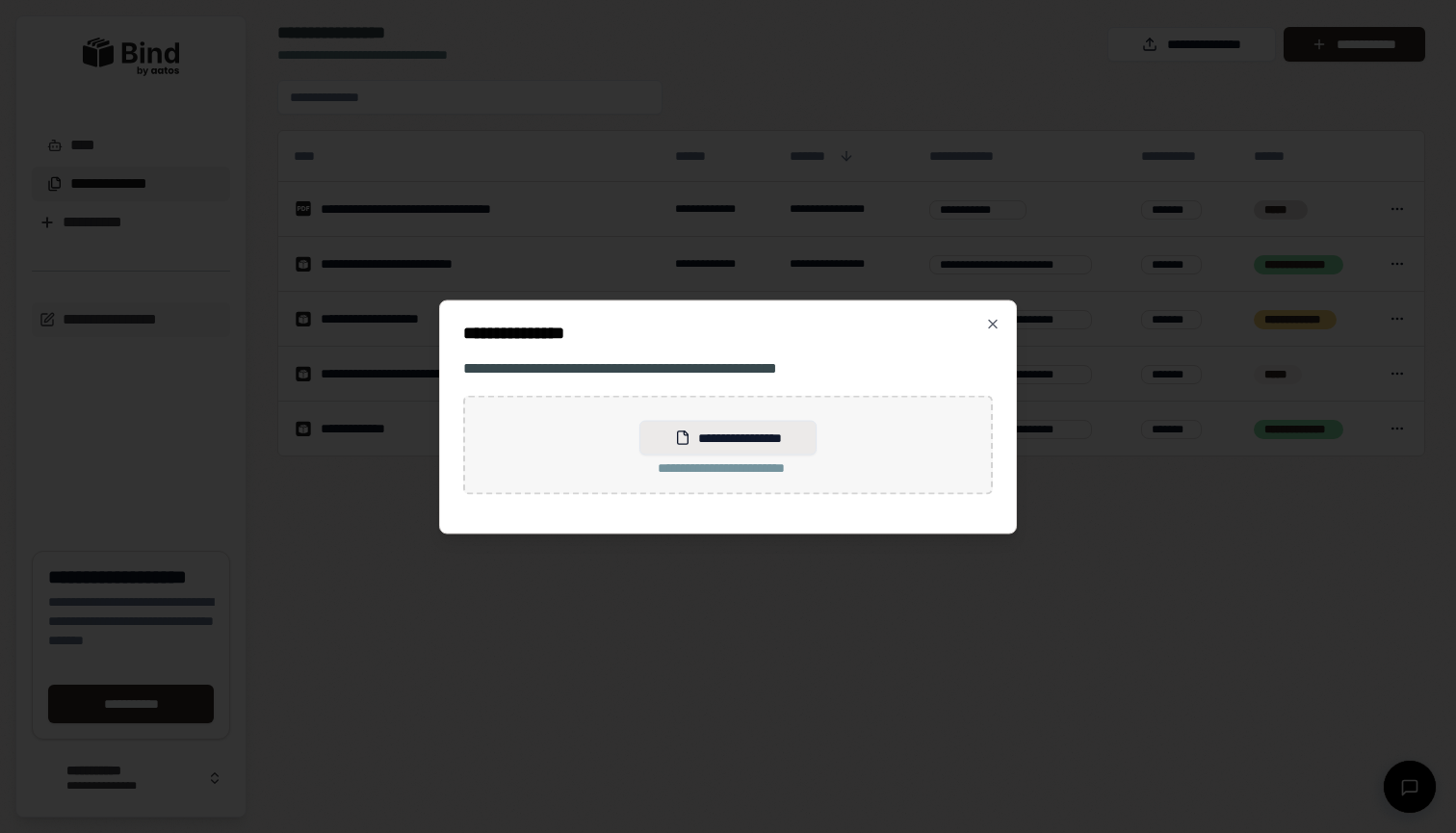click on "**********" at bounding box center (727, 437) 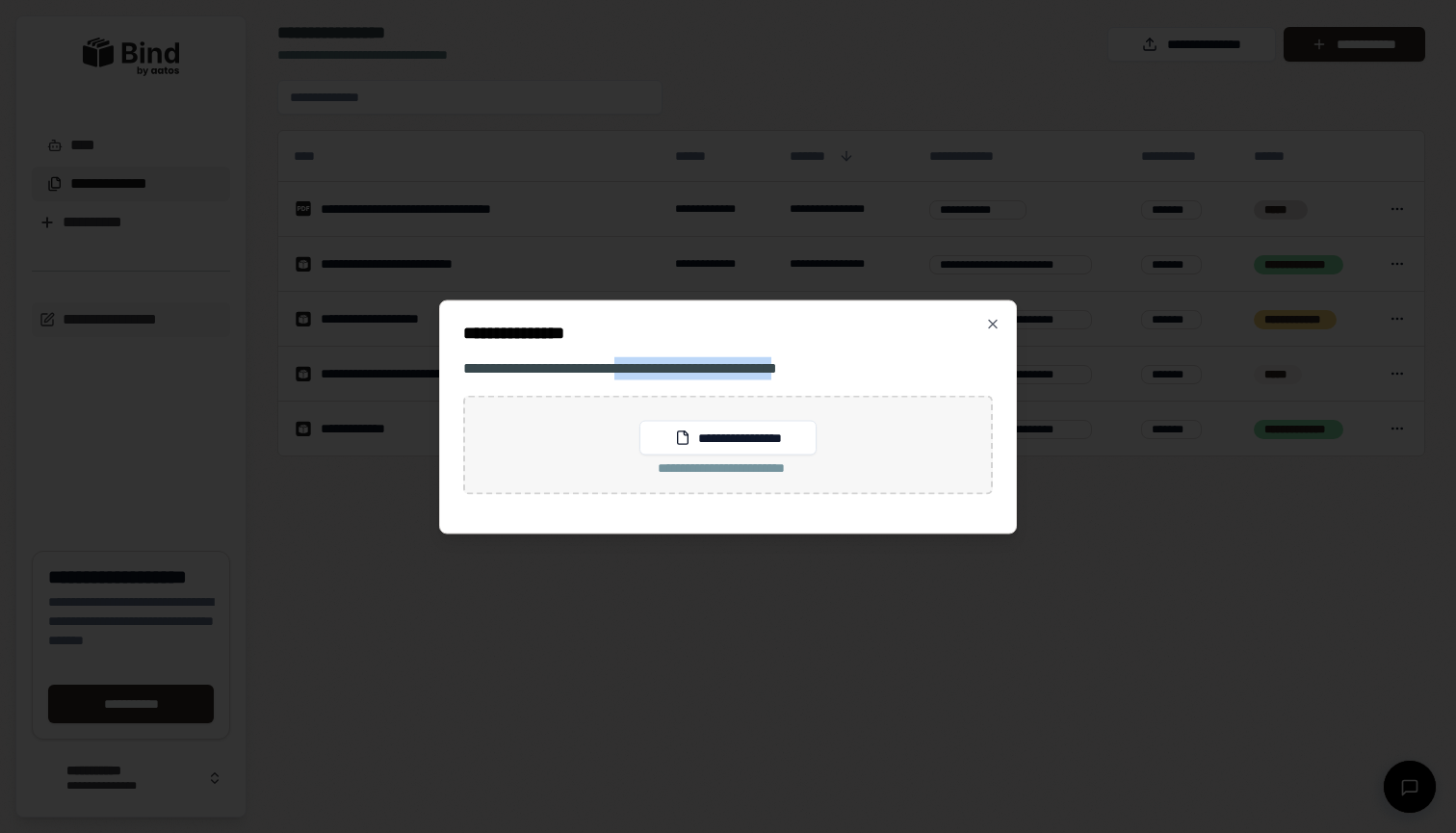 drag, startPoint x: 670, startPoint y: 367, endPoint x: 849, endPoint y: 361, distance: 179.10053 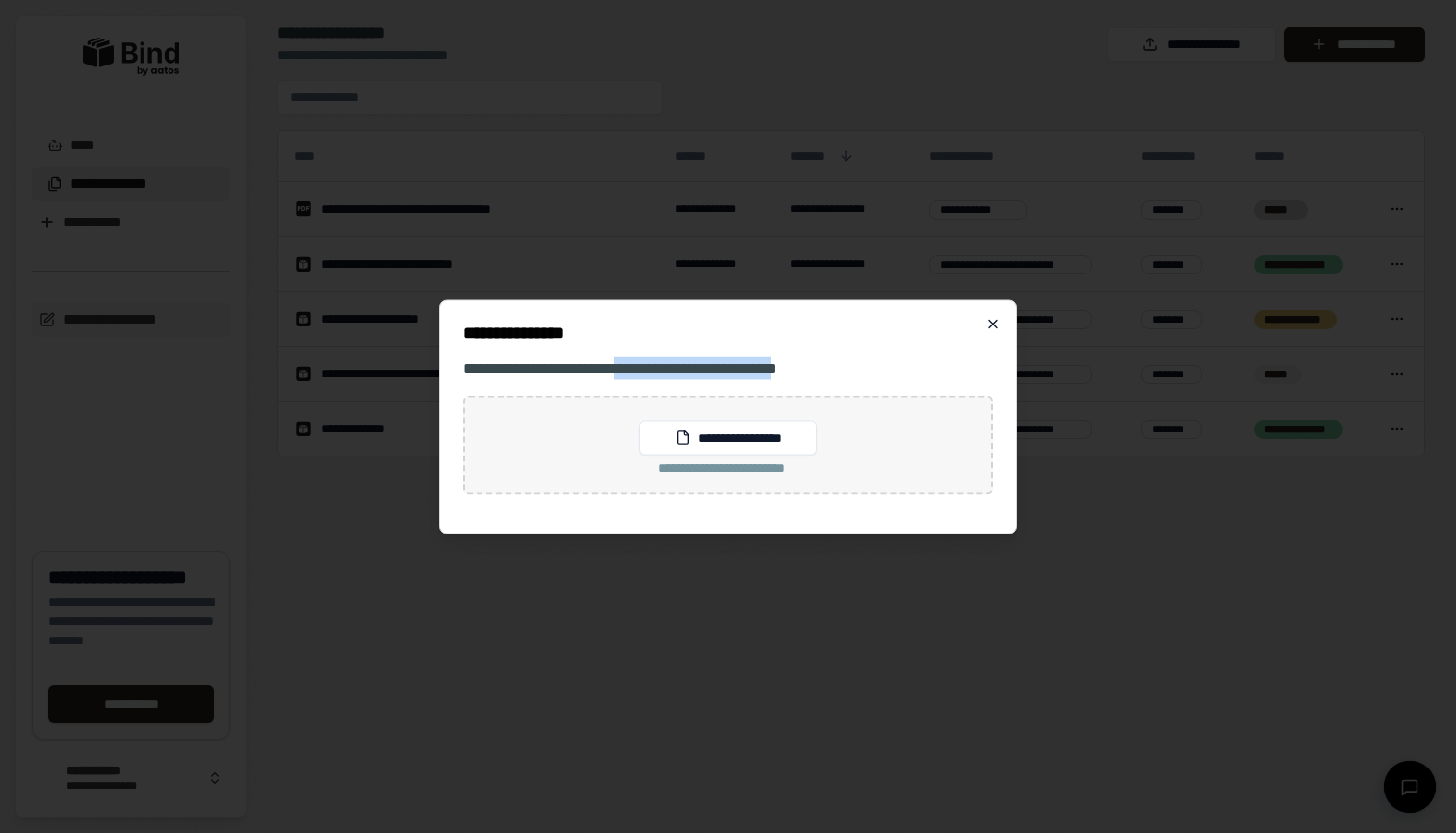 click 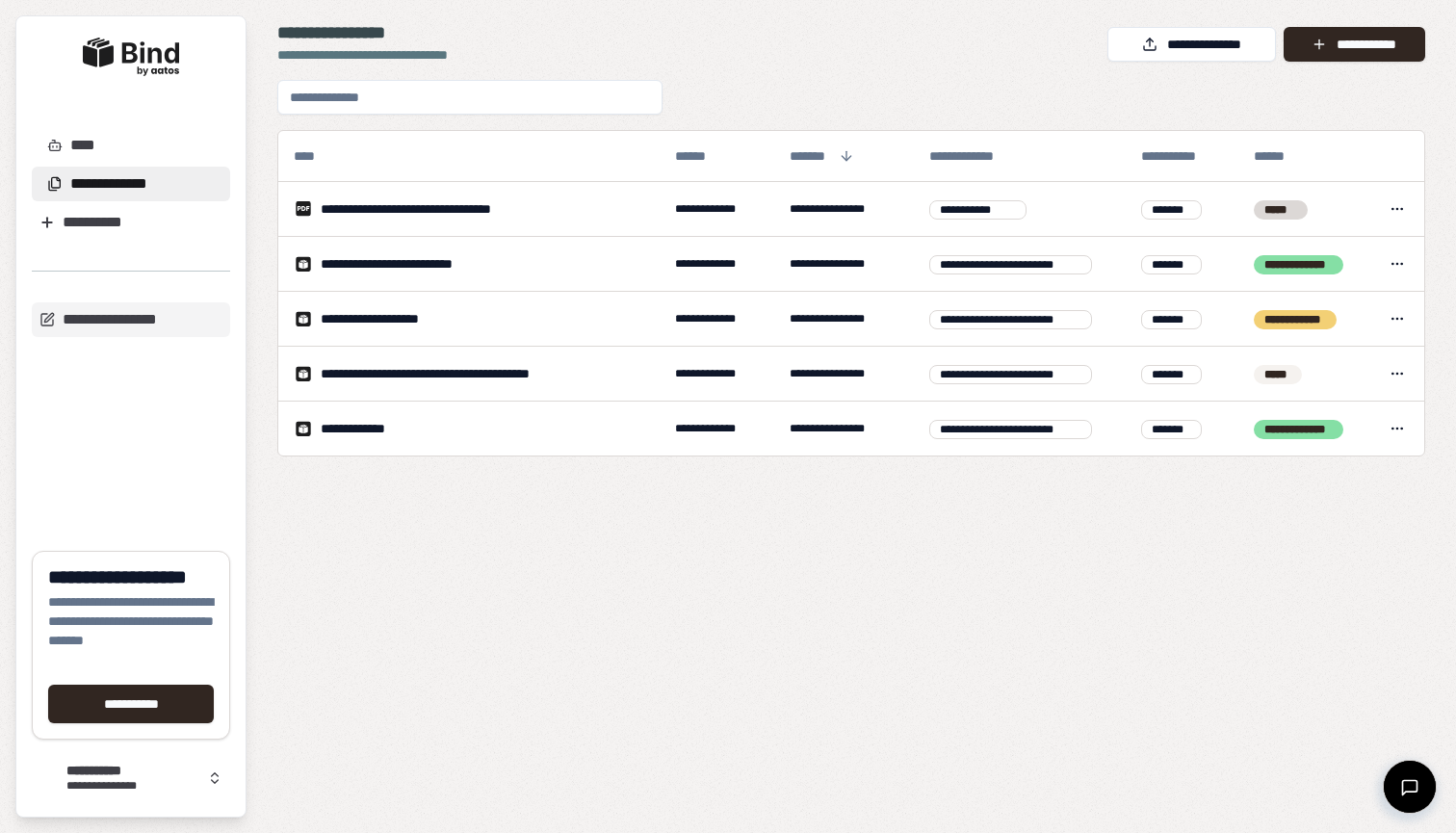 click on "**********" at bounding box center (131, 712) 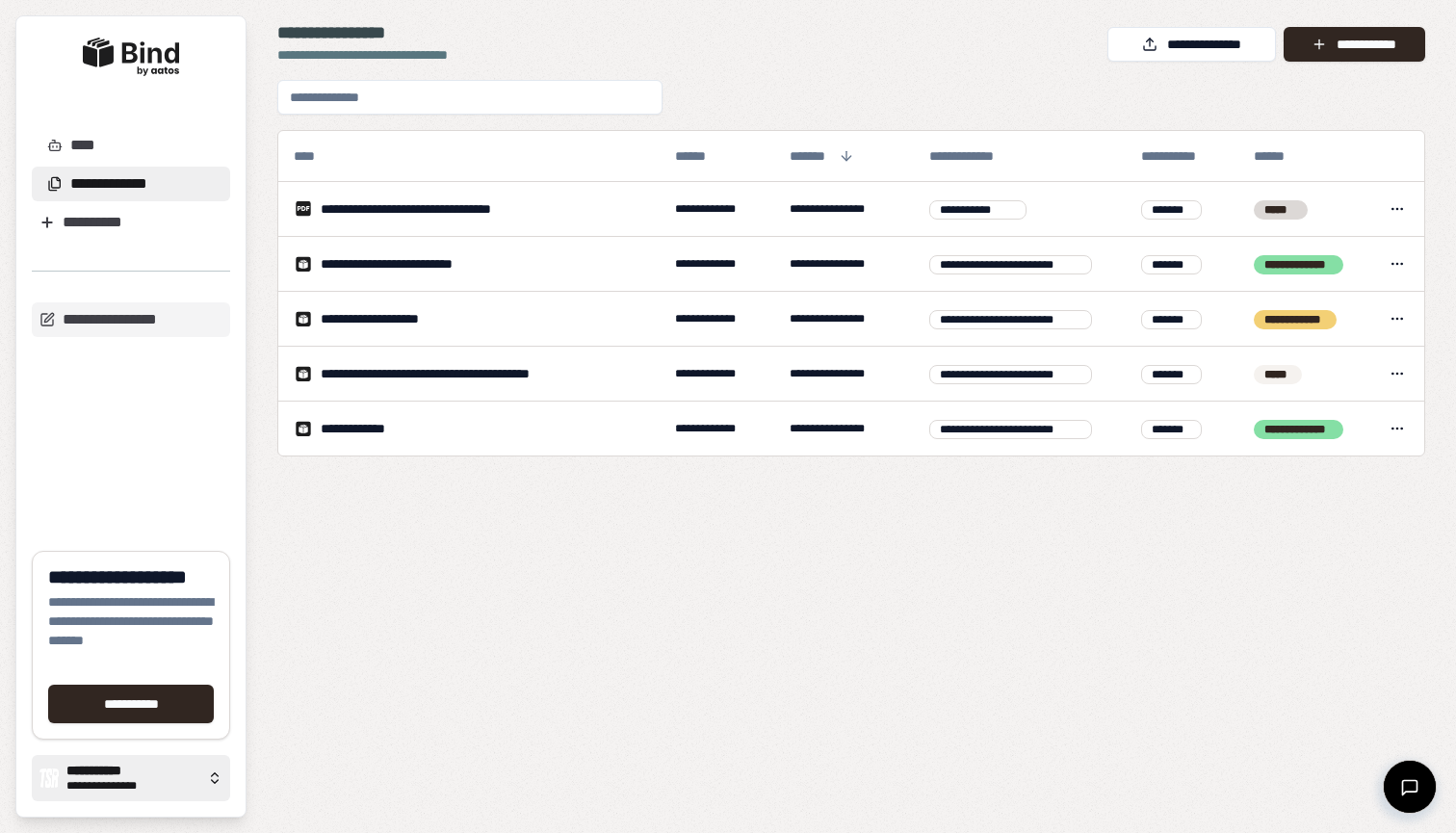 click on "**********" at bounding box center [133, 770] 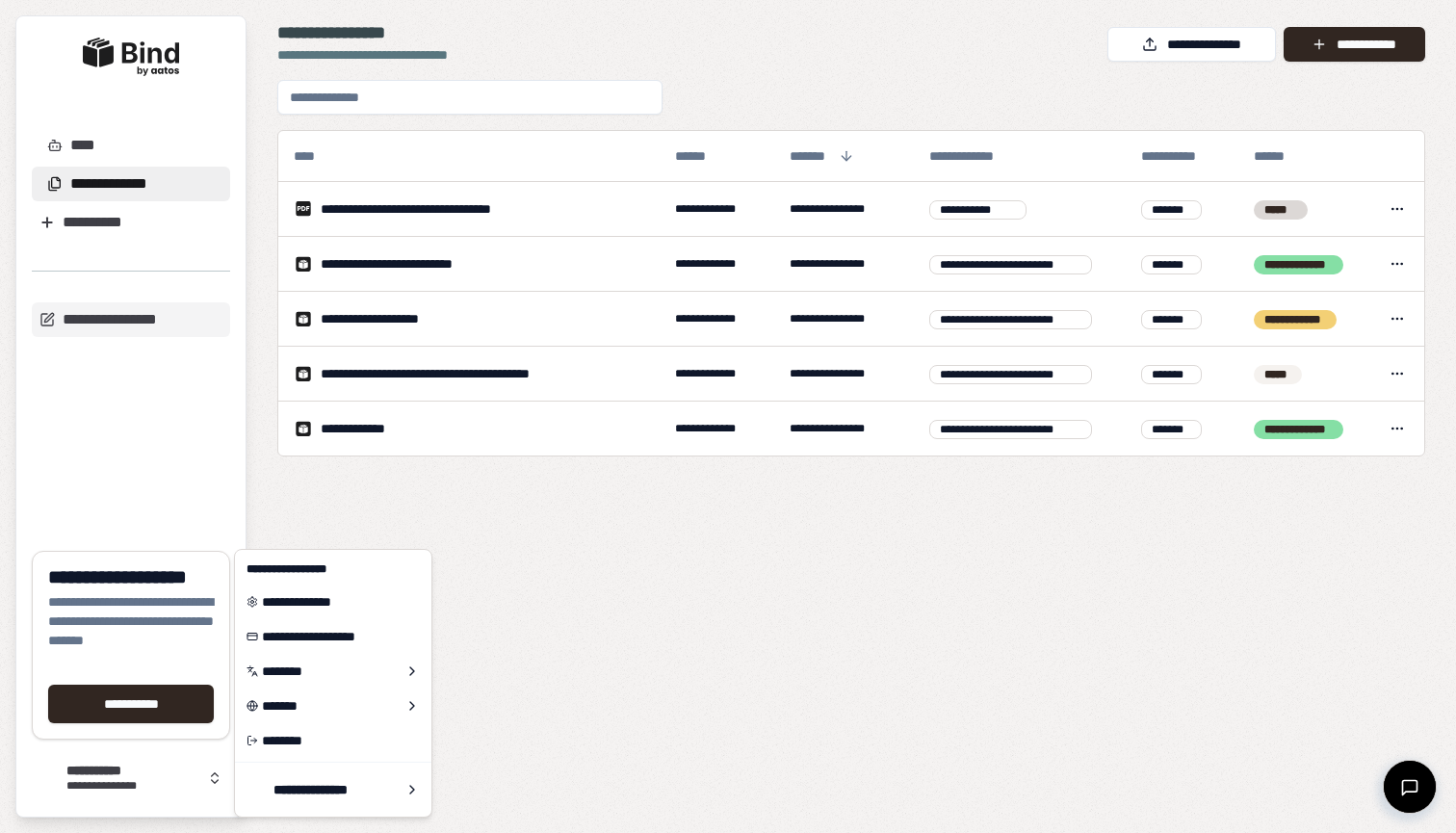 click on "**********" at bounding box center [851, 441] 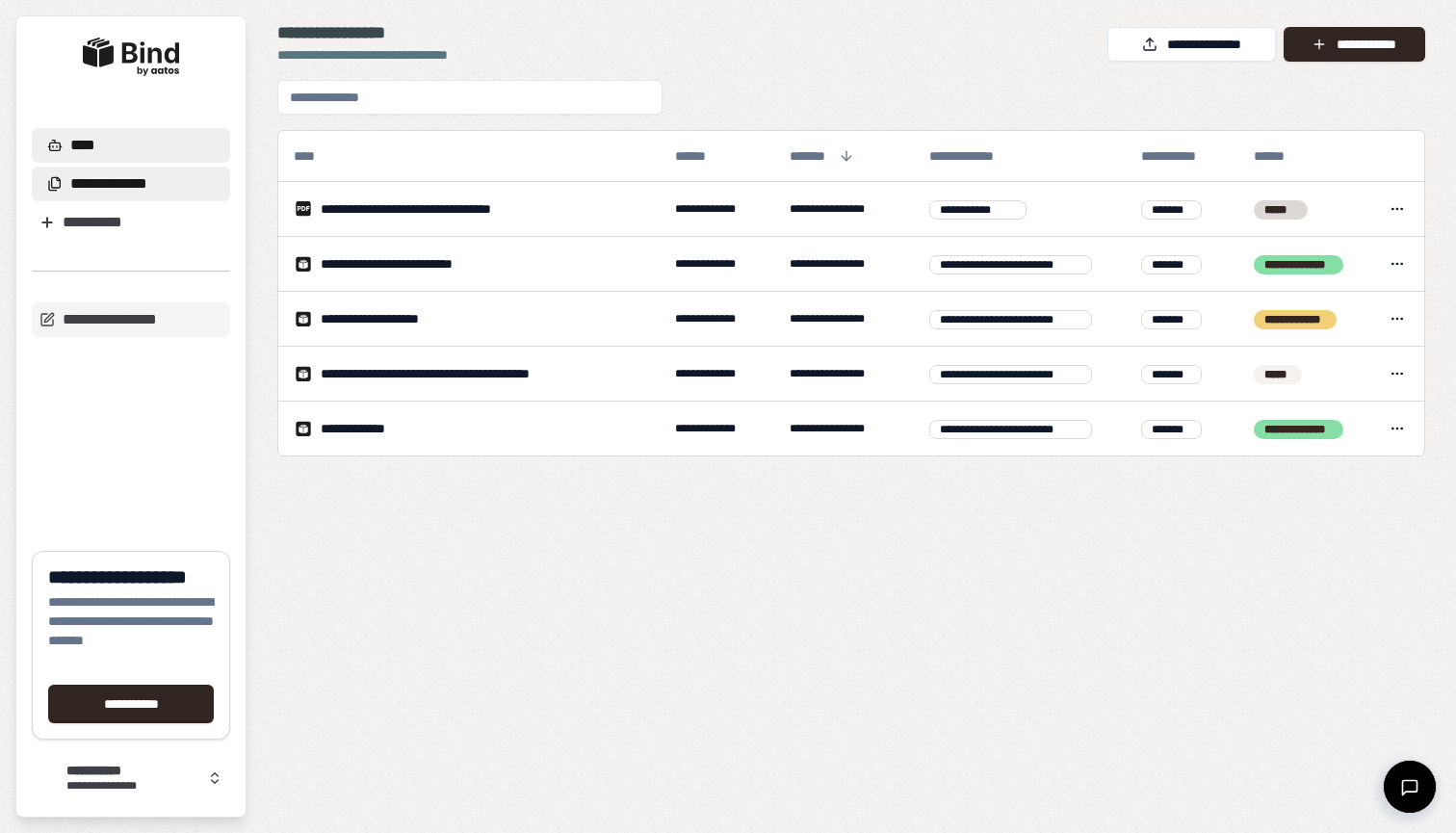 click on "****" at bounding box center (131, 145) 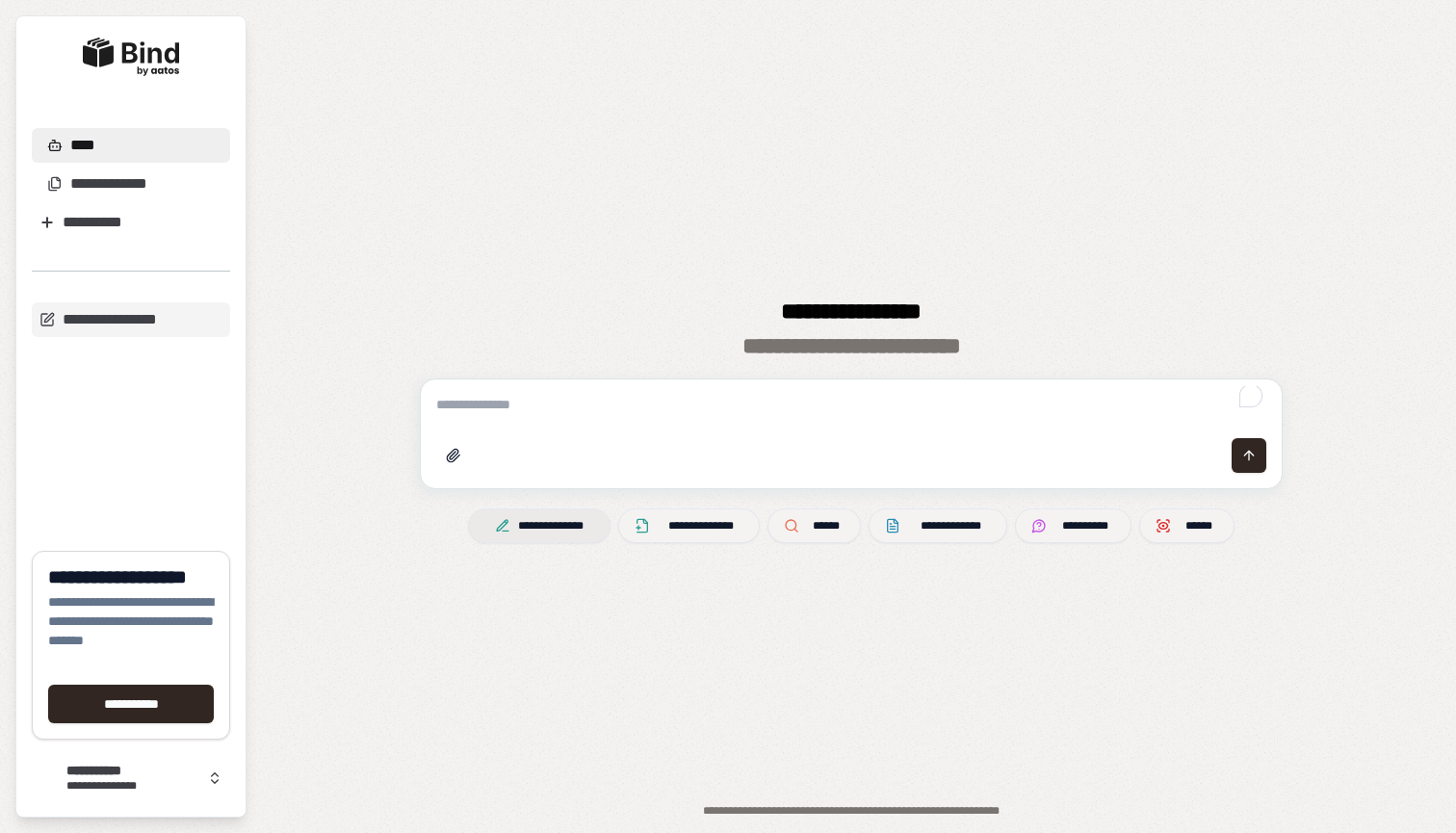 click on "**********" at bounding box center (539, 526) 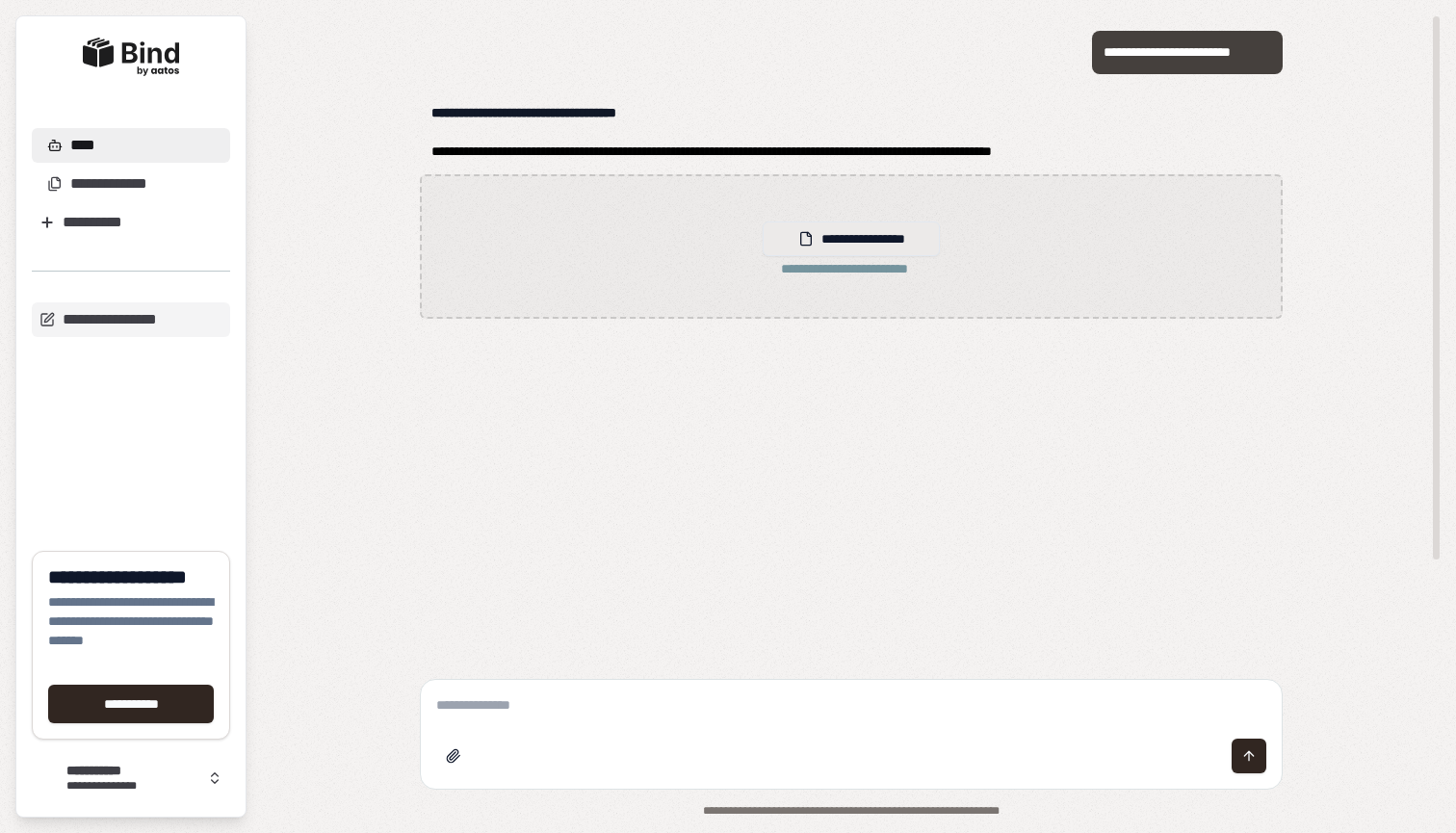 click on "**********" at bounding box center [850, 239] 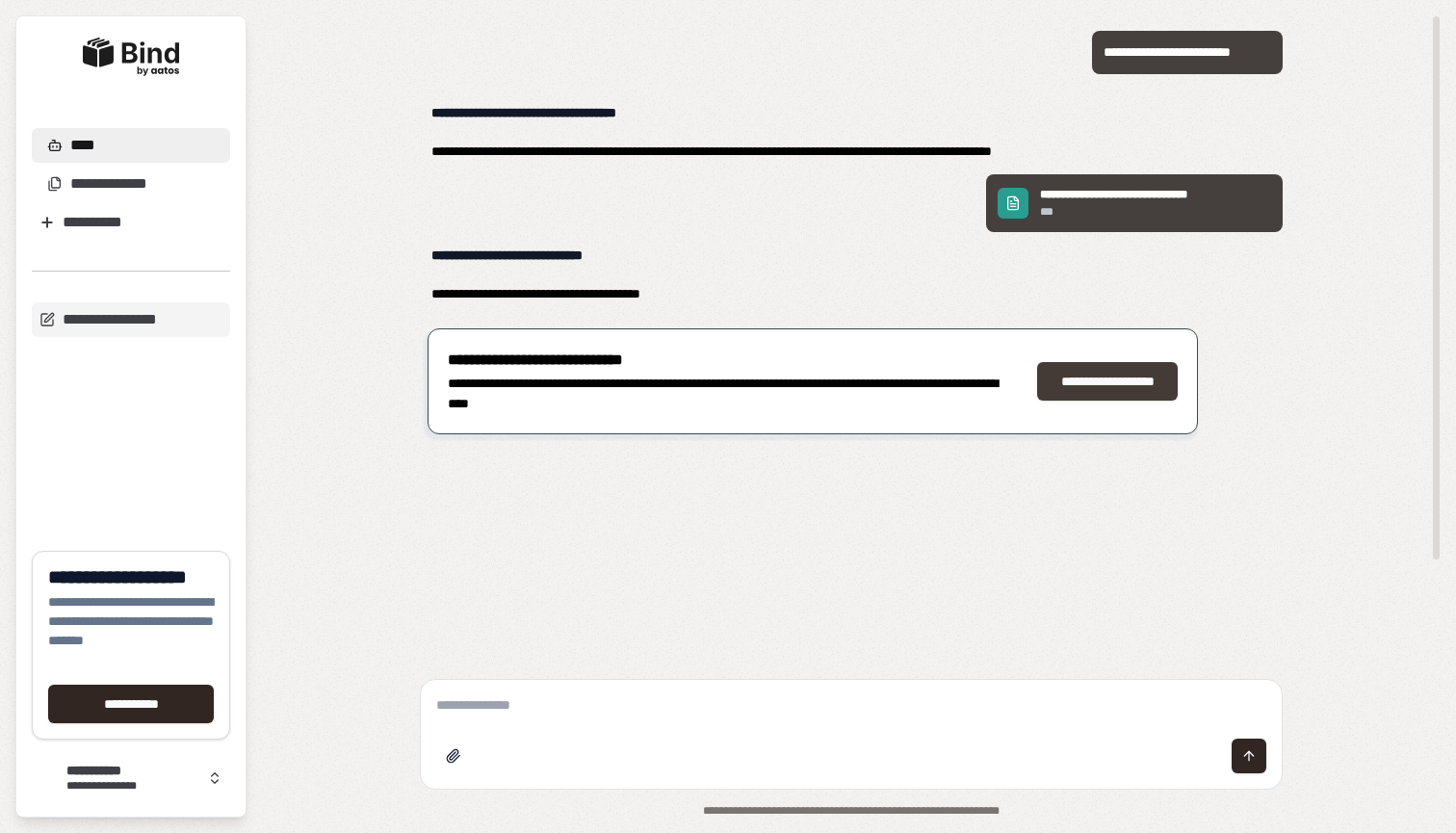 click on "**********" at bounding box center (1107, 381) 